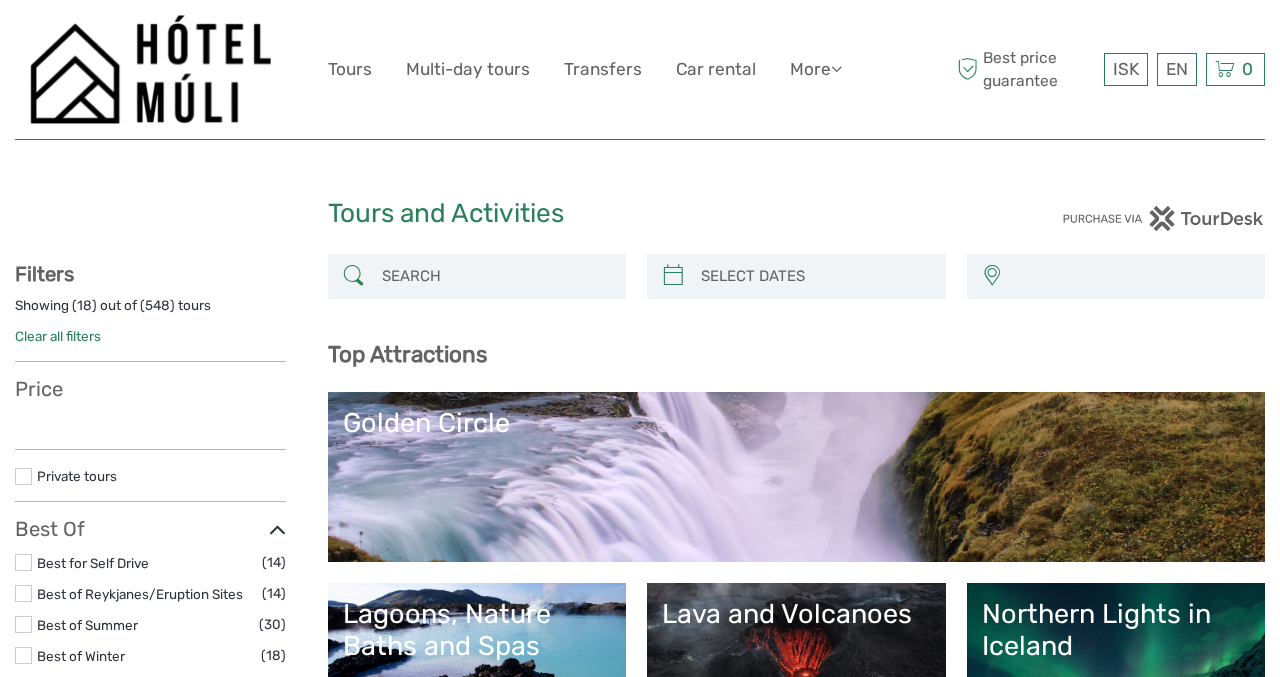 select 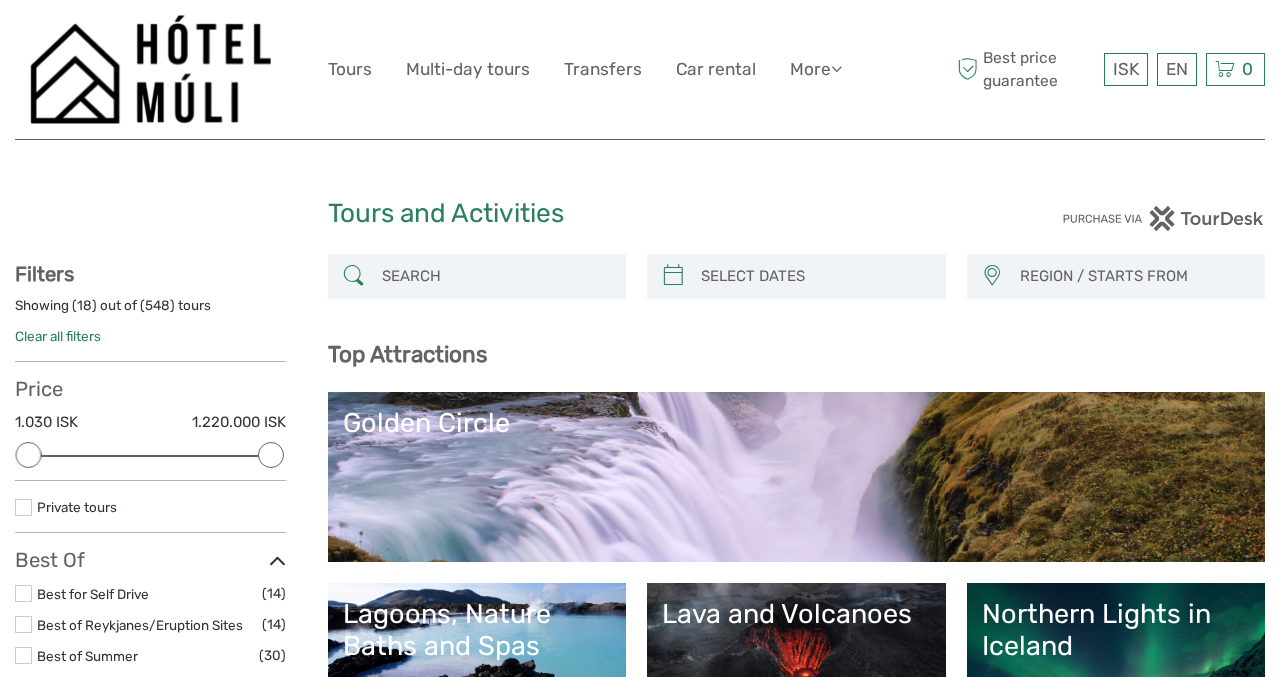 scroll, scrollTop: 0, scrollLeft: 0, axis: both 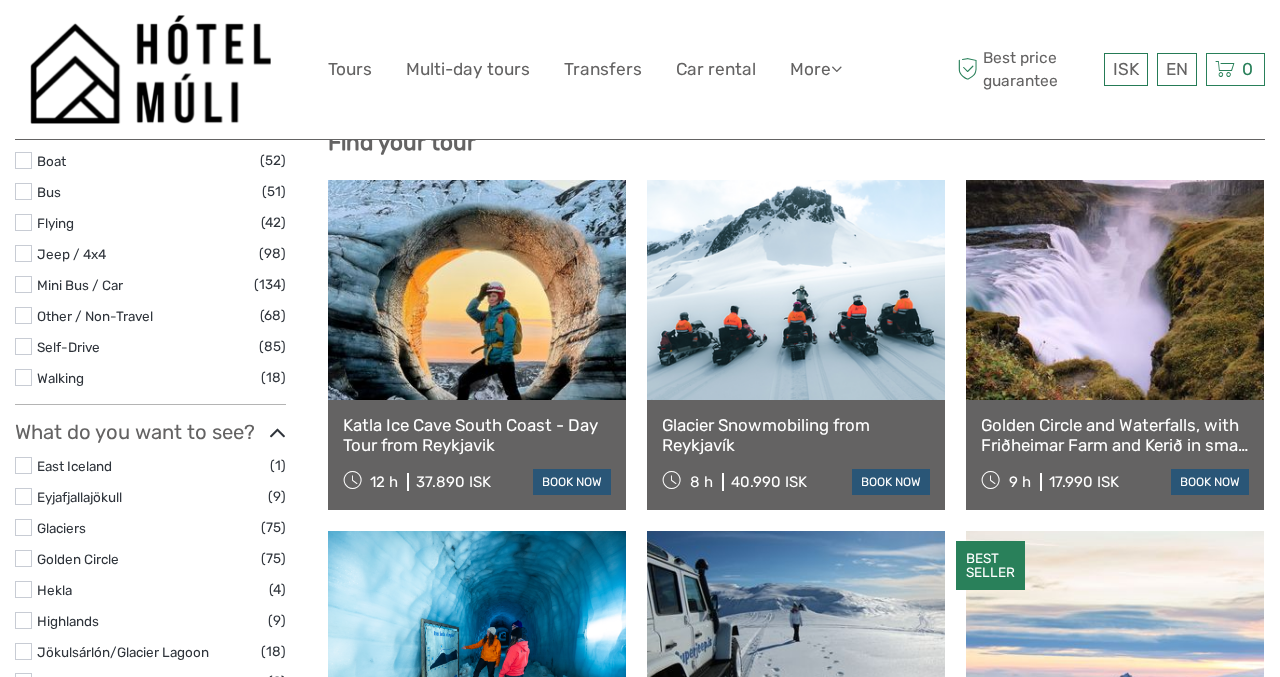 click at bounding box center (23, 191) 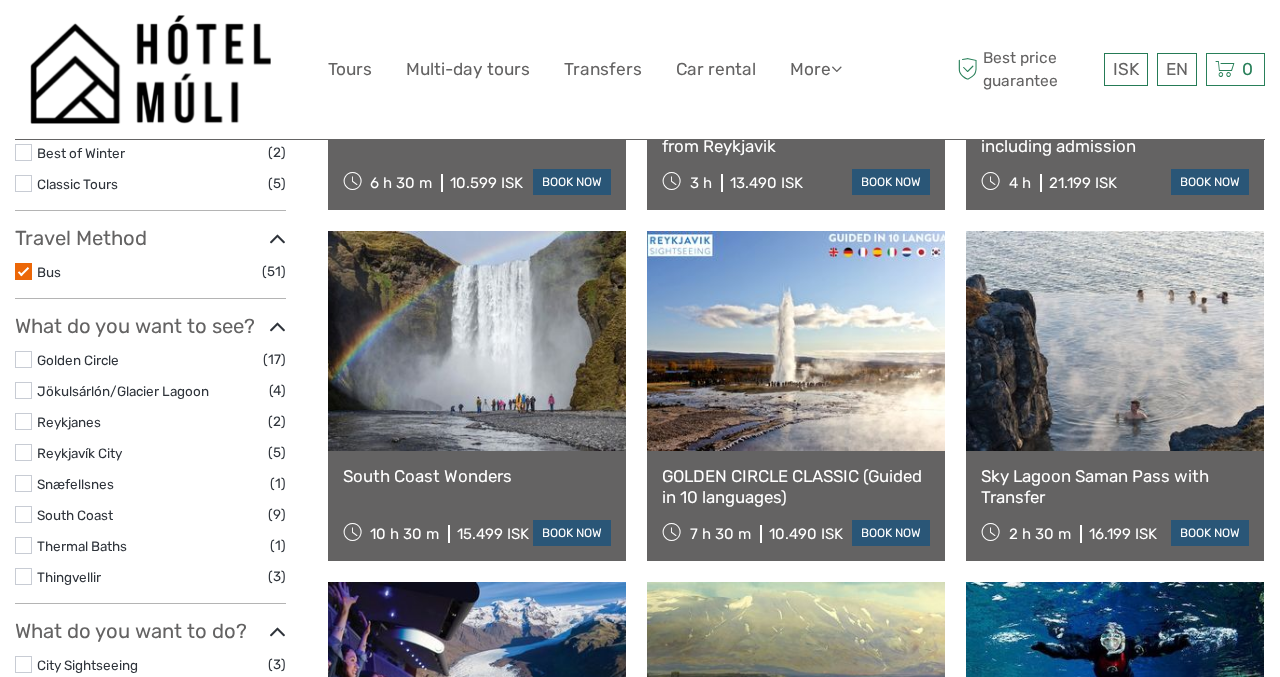 scroll, scrollTop: 522, scrollLeft: 0, axis: vertical 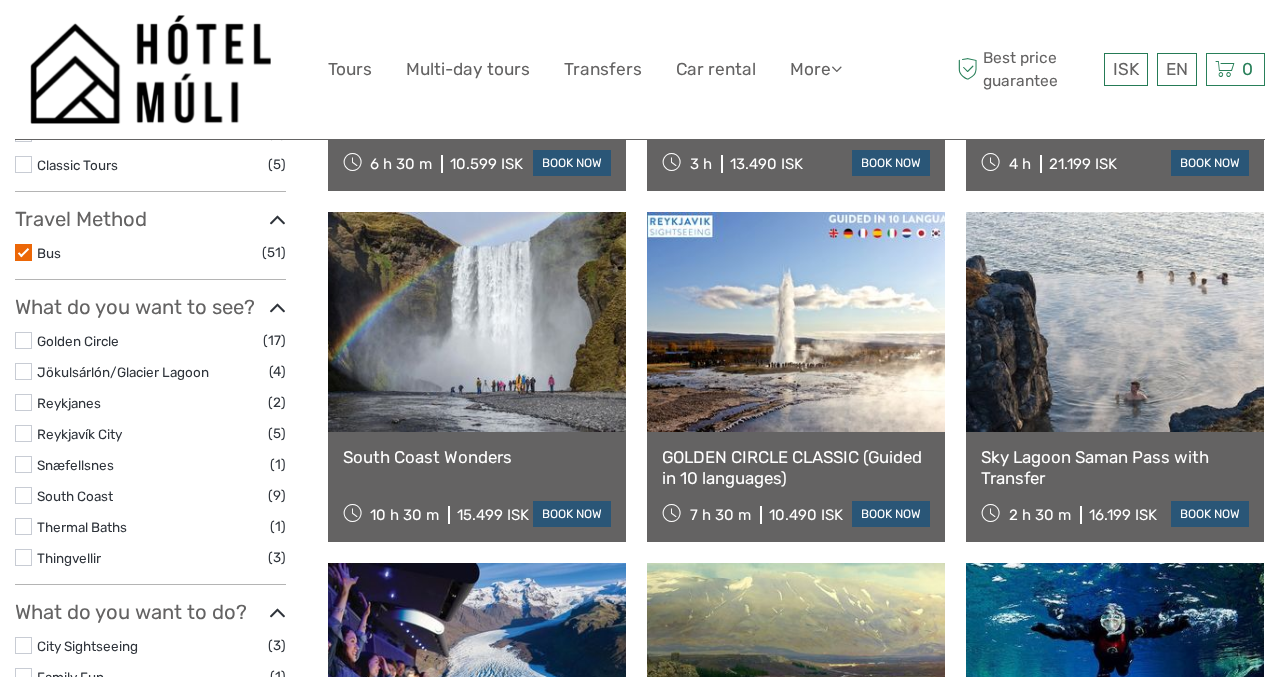 click at bounding box center [23, 340] 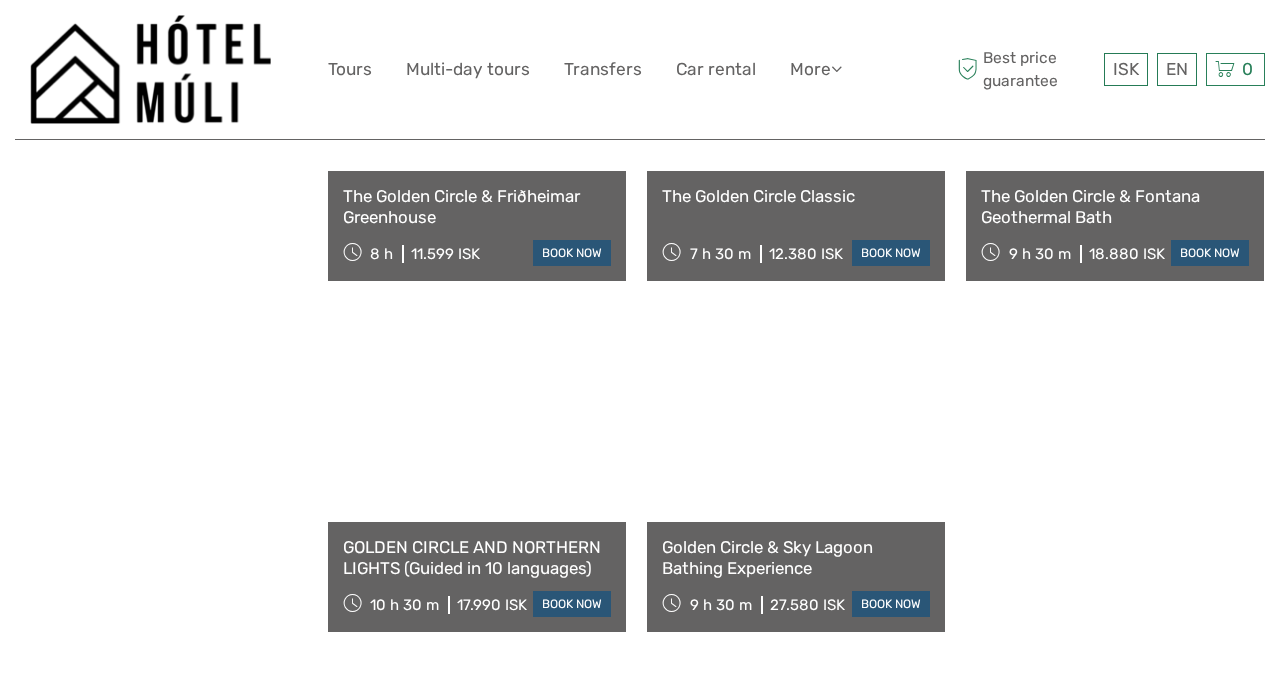 scroll, scrollTop: 1839, scrollLeft: 0, axis: vertical 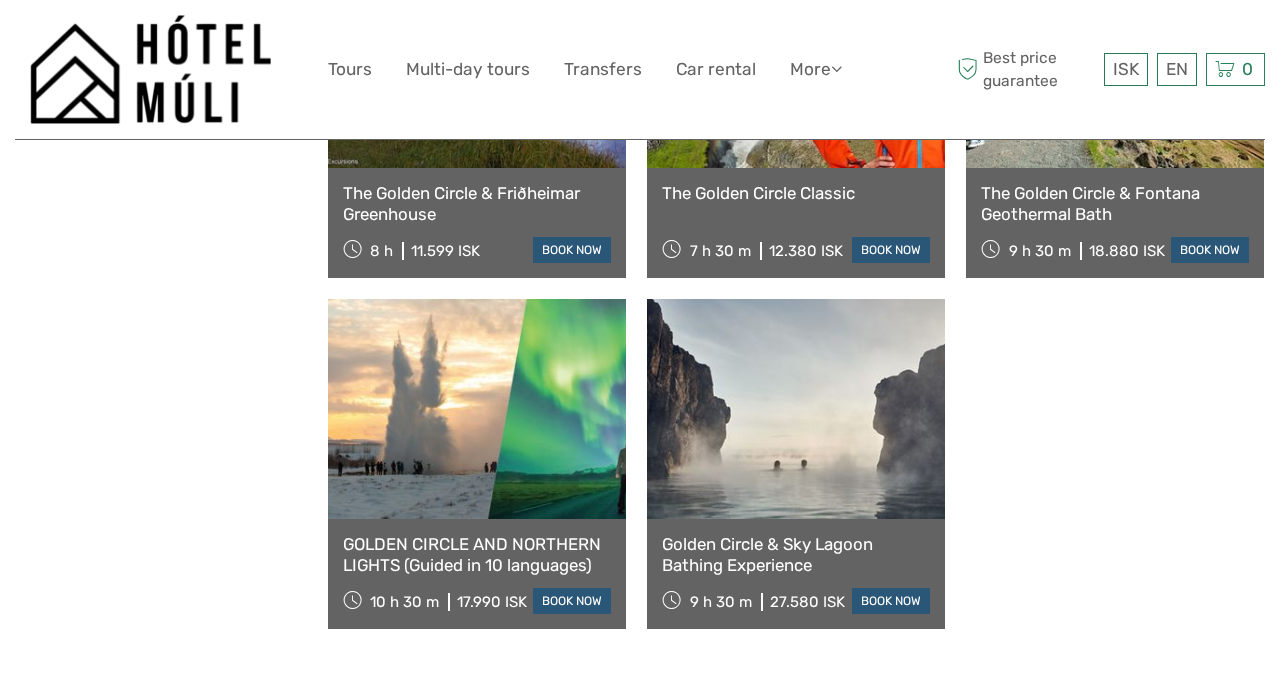 click on "Golden Circle Direct
6 h 30 m
10.599 ISK
book now
GOLDEN CIRCLE CLASSIC (Guided in 10 languages)
7 h 30 m
10.490 ISK
book now
FlyOver Iceland and Golden Circle Tour
10 h
14.990 ISK
book now
GOLDEN CIRCLE AFTERNOON (Guided in 10 languages)
7 h 30 m
10.490 ISK
book now
Golden Circle and Laugarás Lagoon Lerki Admission
9 h 30 m
23.999 ISK" at bounding box center (797, -414) 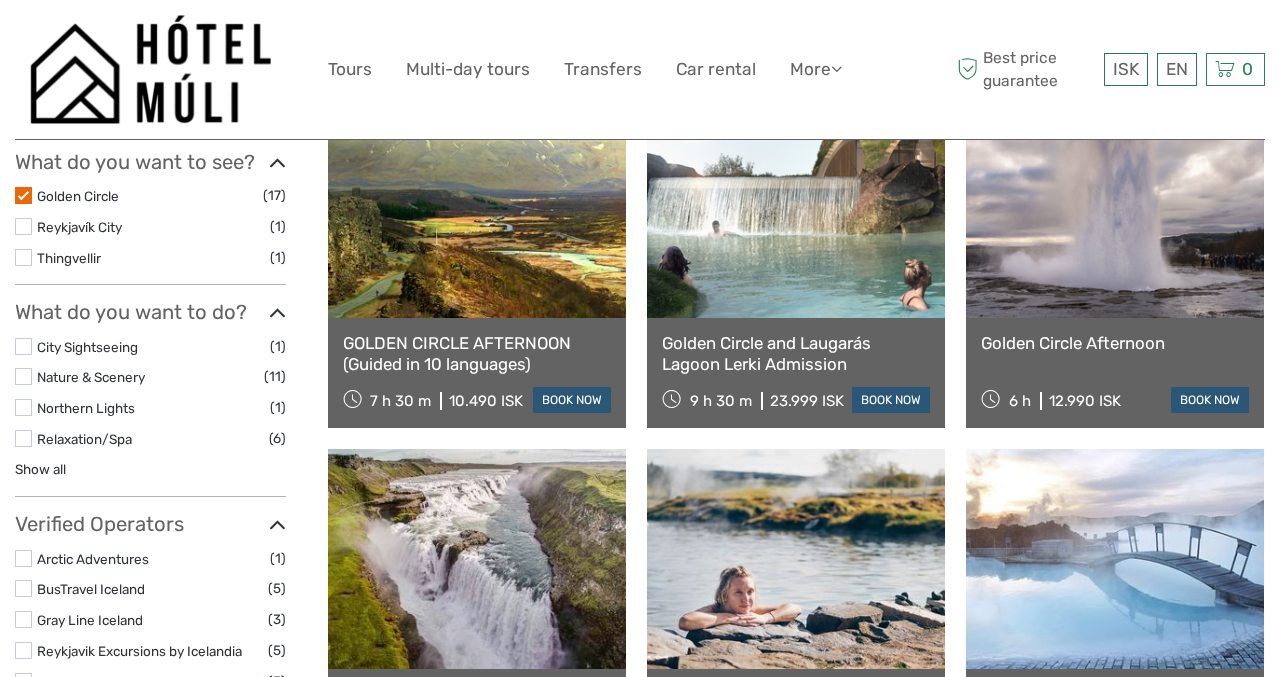 scroll, scrollTop: 633, scrollLeft: 0, axis: vertical 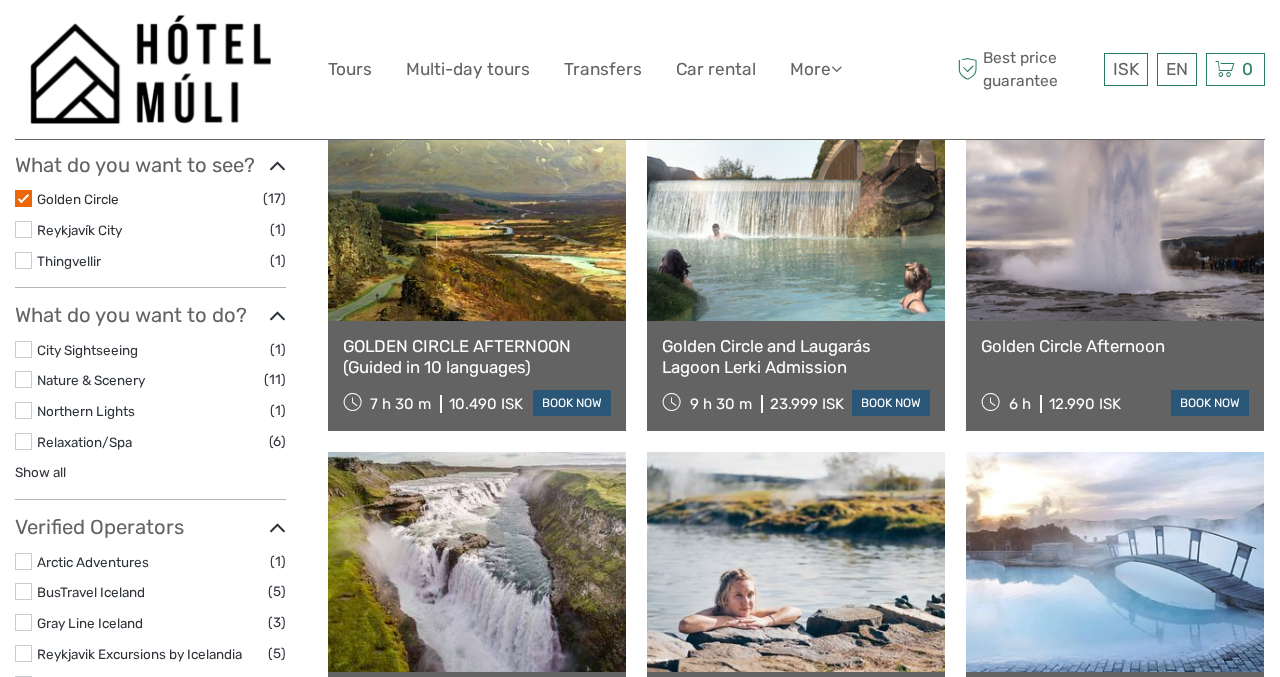 click at bounding box center [23, 198] 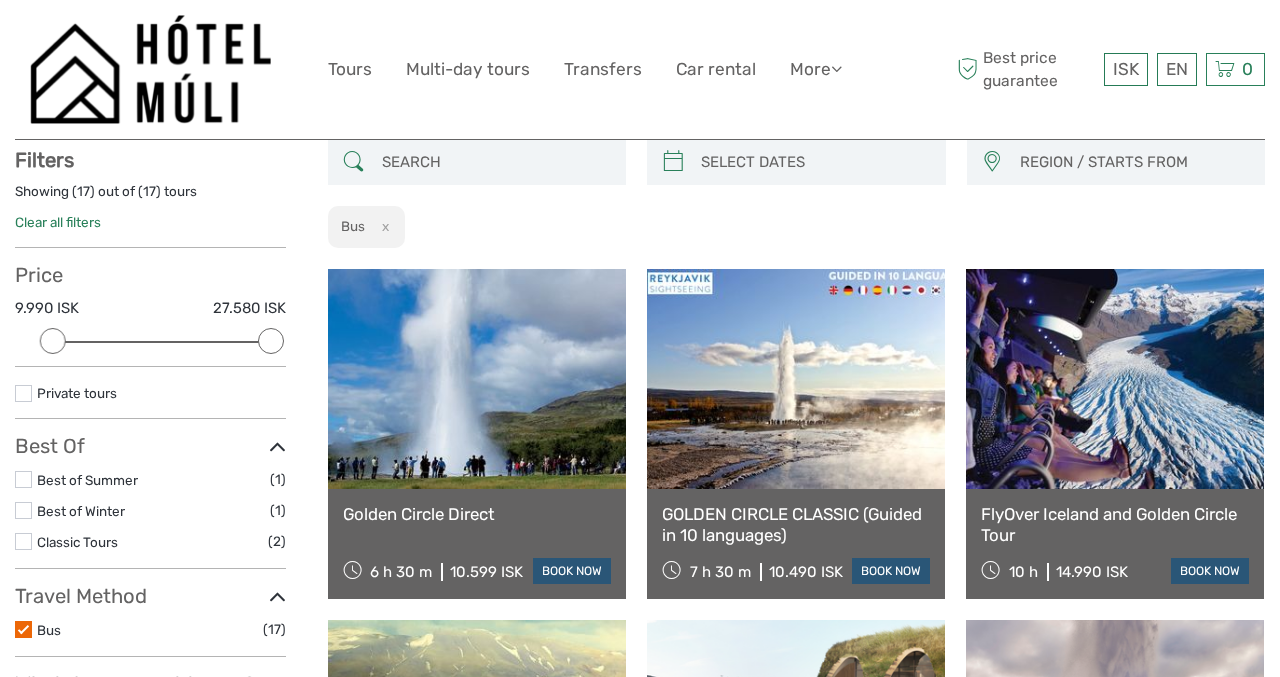 scroll, scrollTop: 113, scrollLeft: 0, axis: vertical 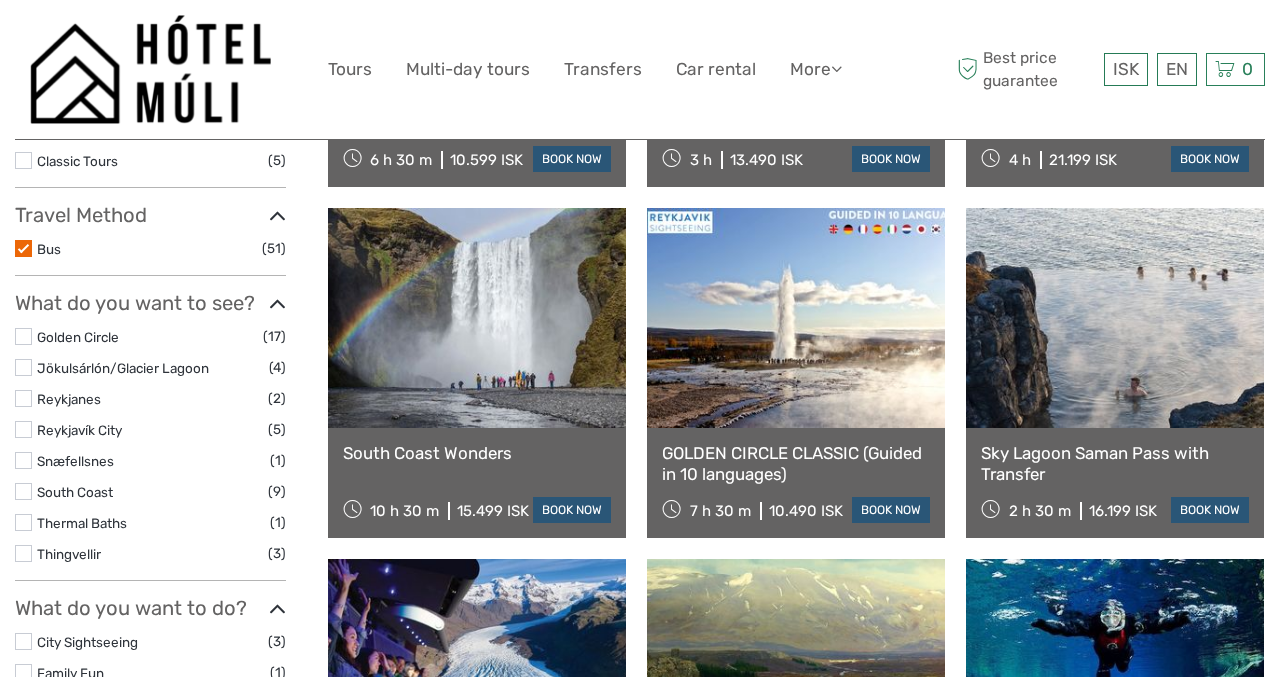 click at bounding box center (23, 248) 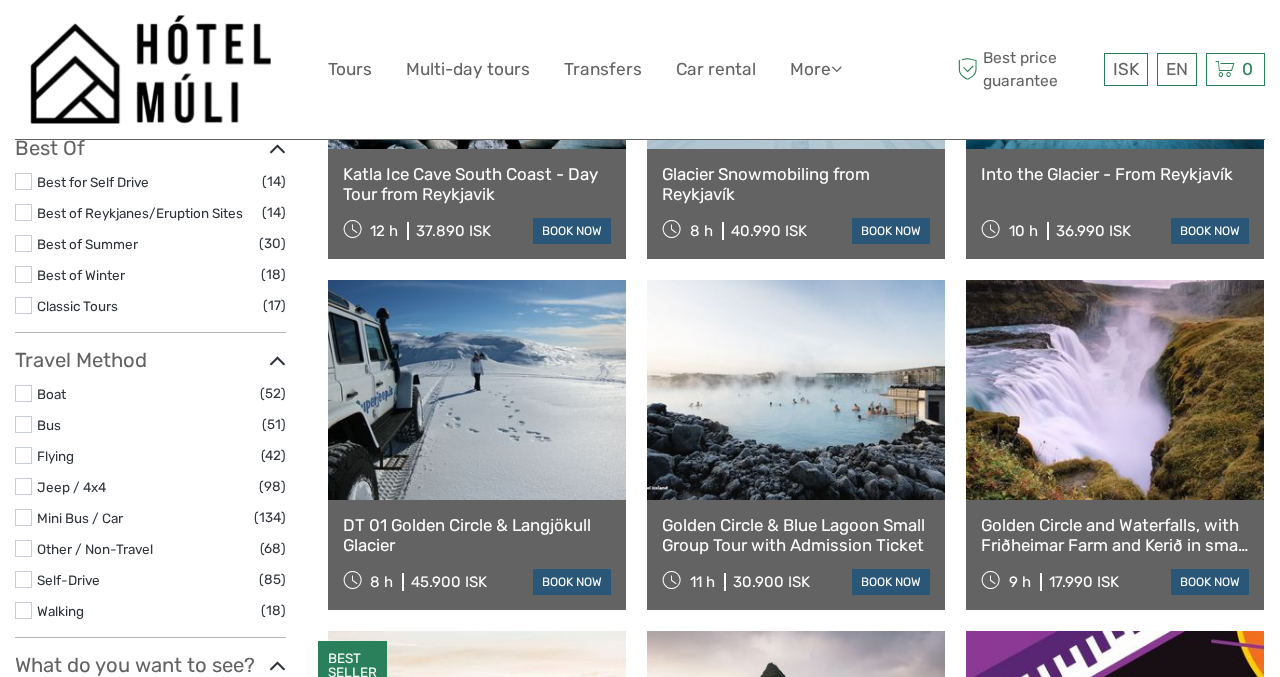 scroll, scrollTop: 422, scrollLeft: 0, axis: vertical 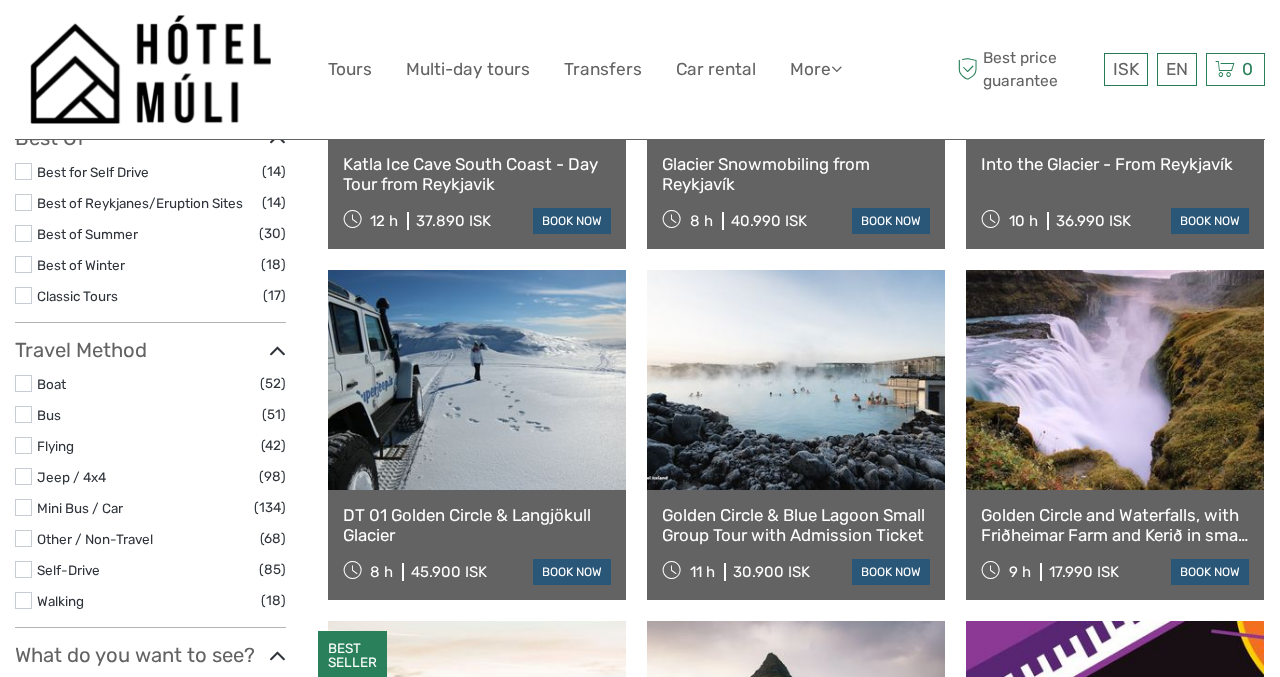 click at bounding box center [23, 507] 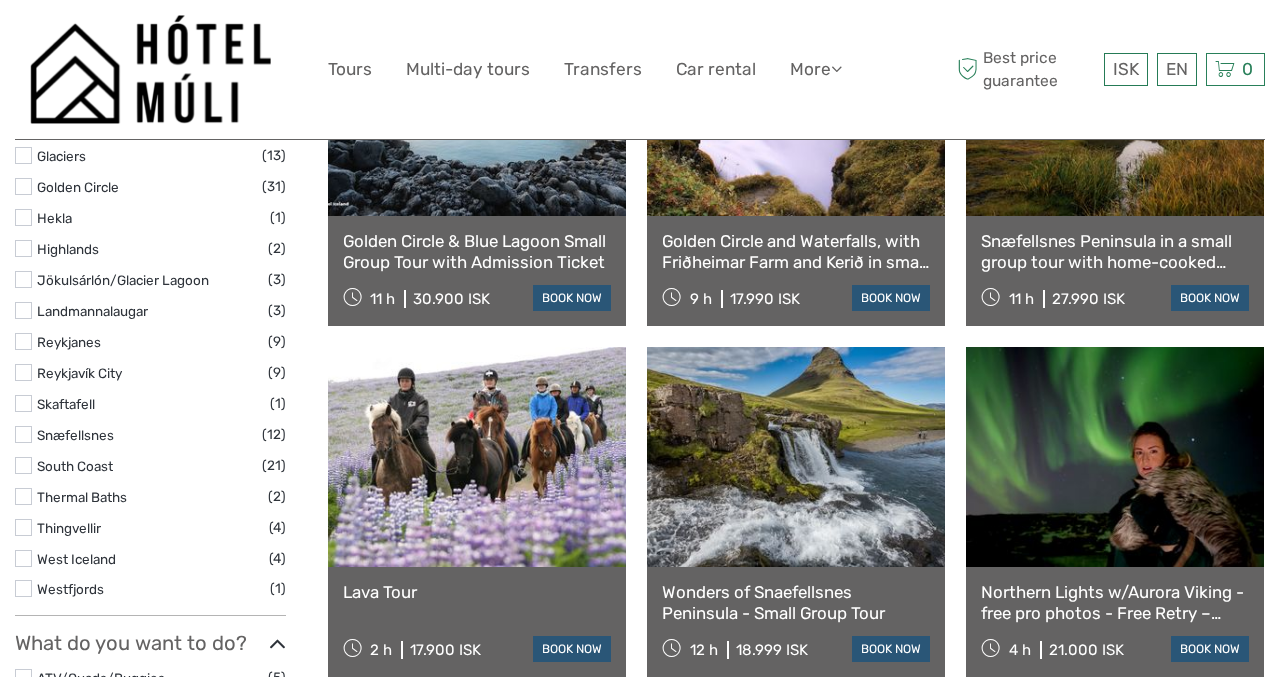scroll, scrollTop: 735, scrollLeft: 0, axis: vertical 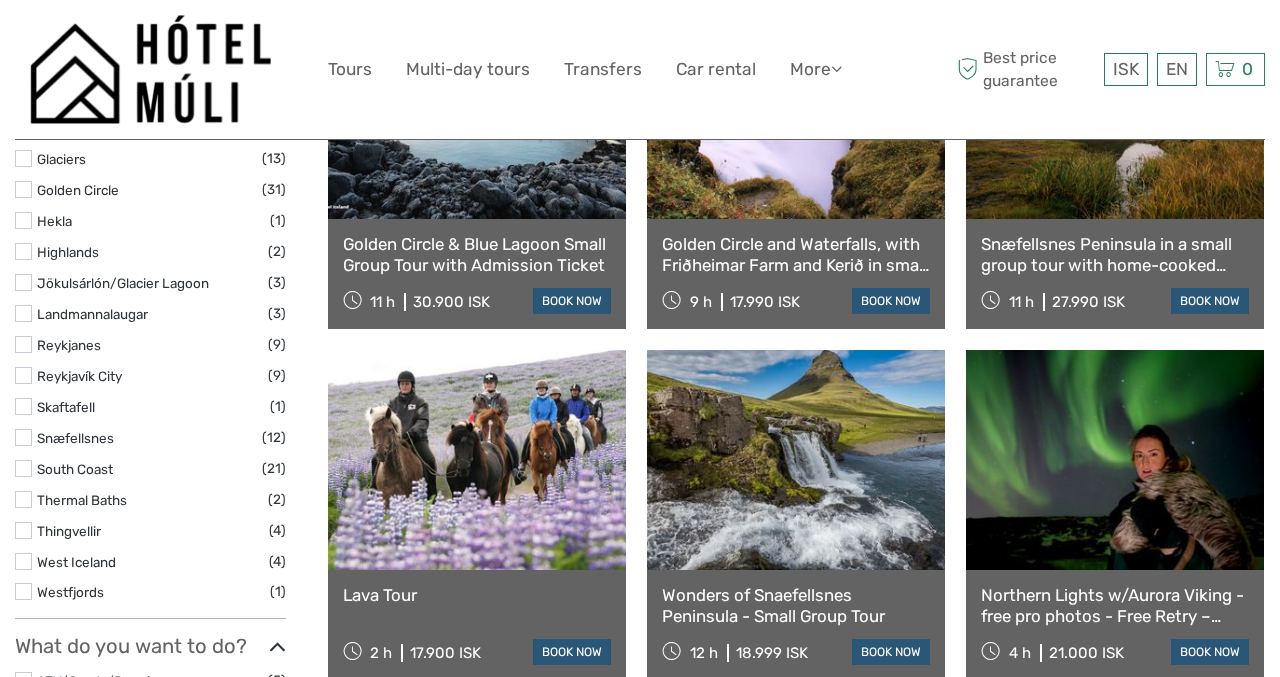 click on "Snæfellsnes Peninsula in a small group tour with home-cooked meal included" at bounding box center [1115, 254] 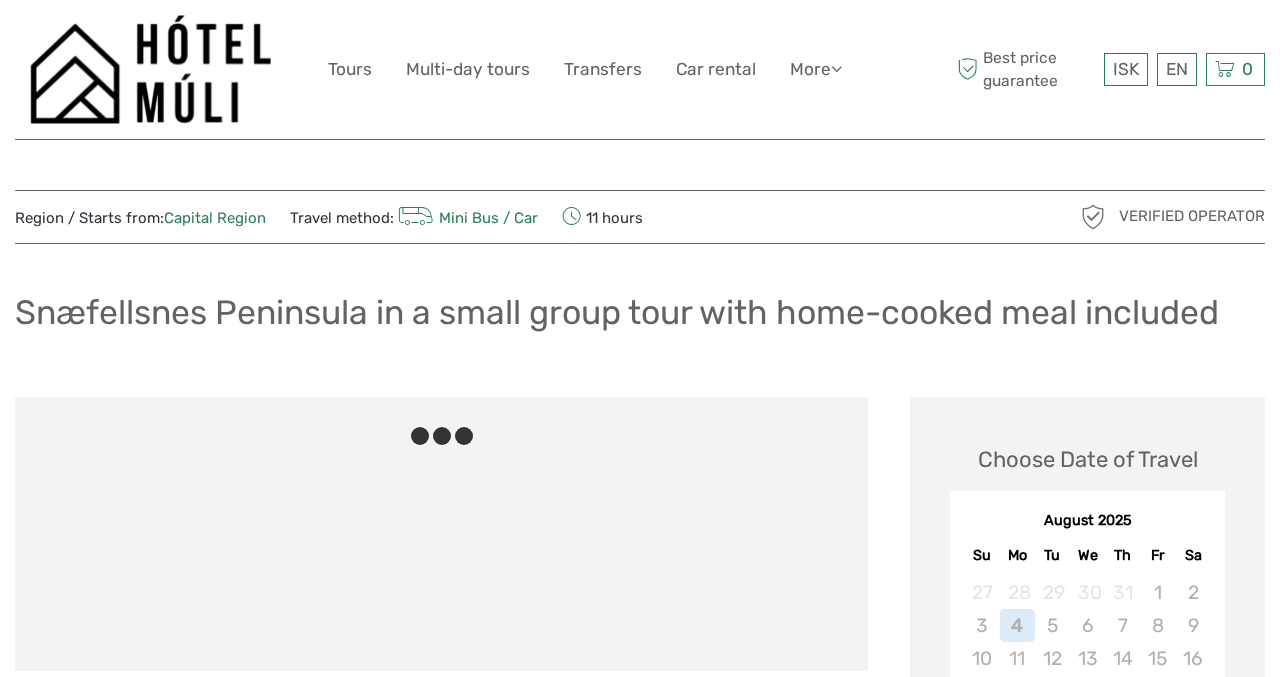 scroll, scrollTop: 0, scrollLeft: 0, axis: both 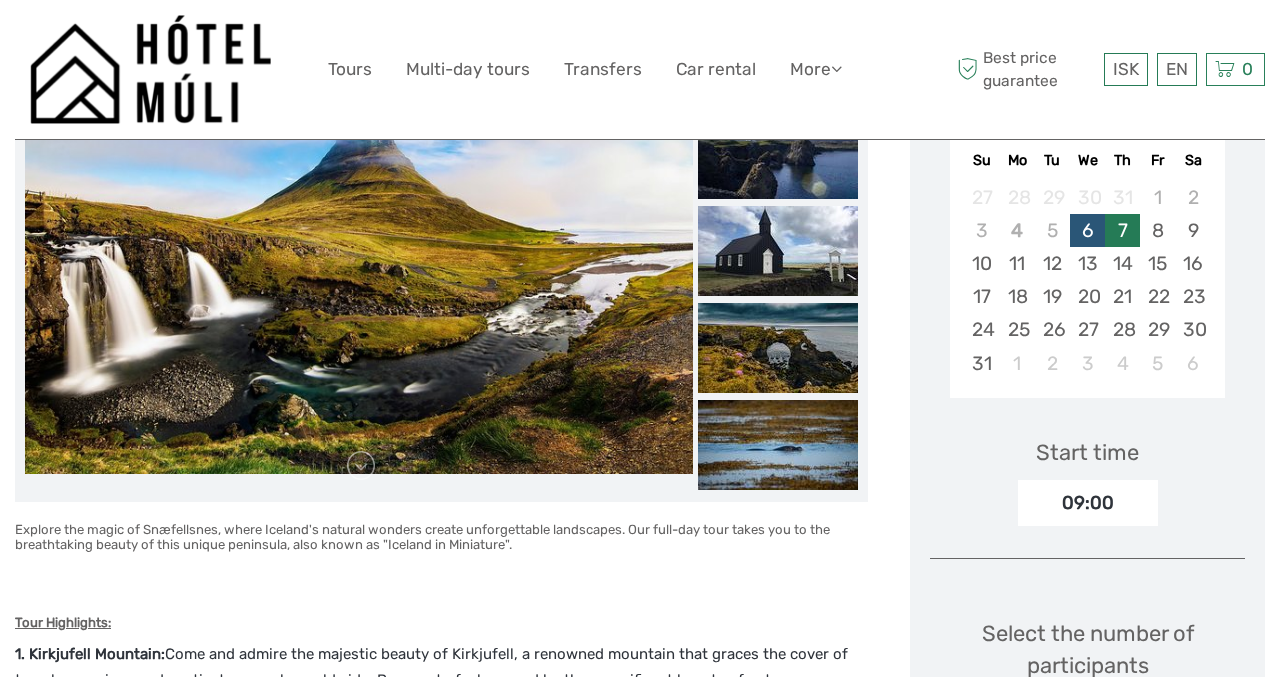 click on "7" at bounding box center [1122, 230] 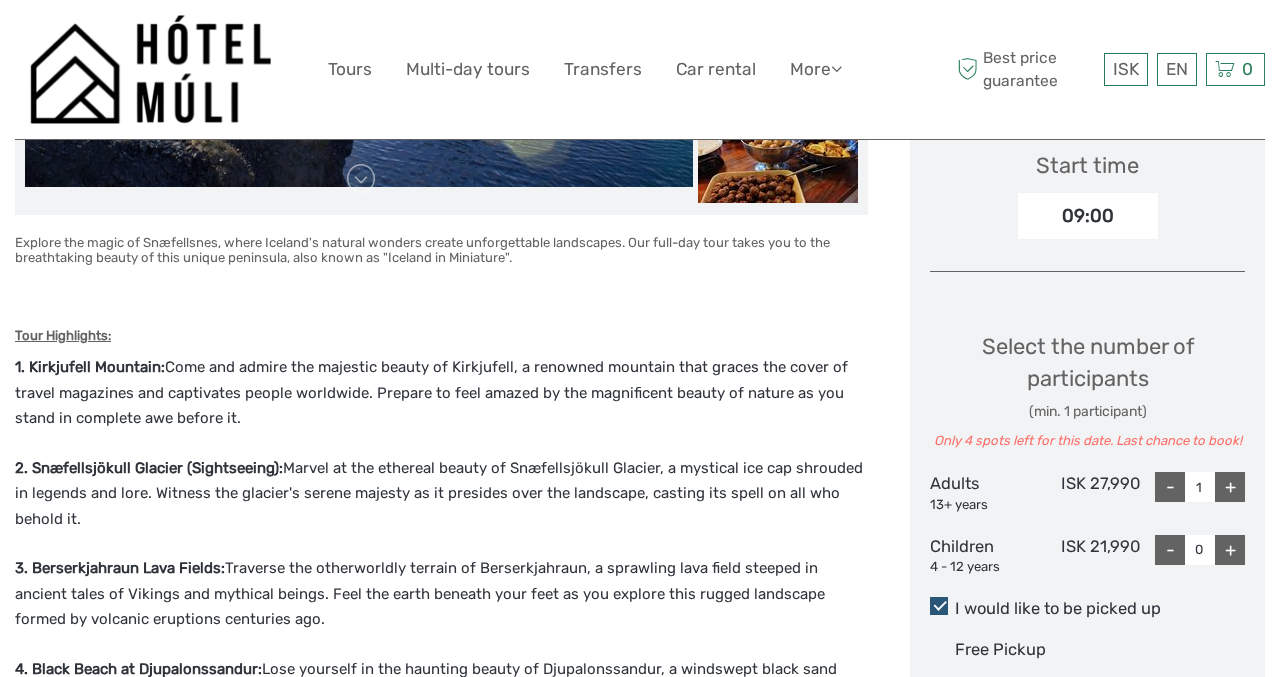 scroll, scrollTop: 692, scrollLeft: 0, axis: vertical 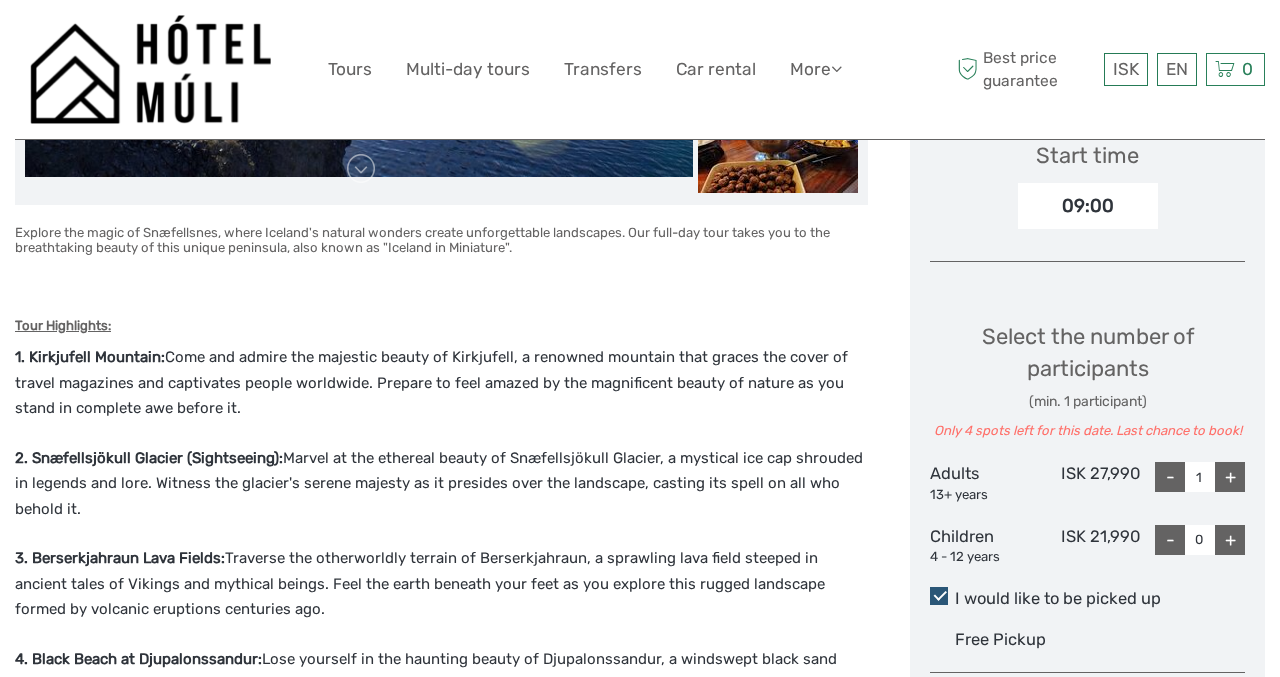 click on "+" at bounding box center (1230, 477) 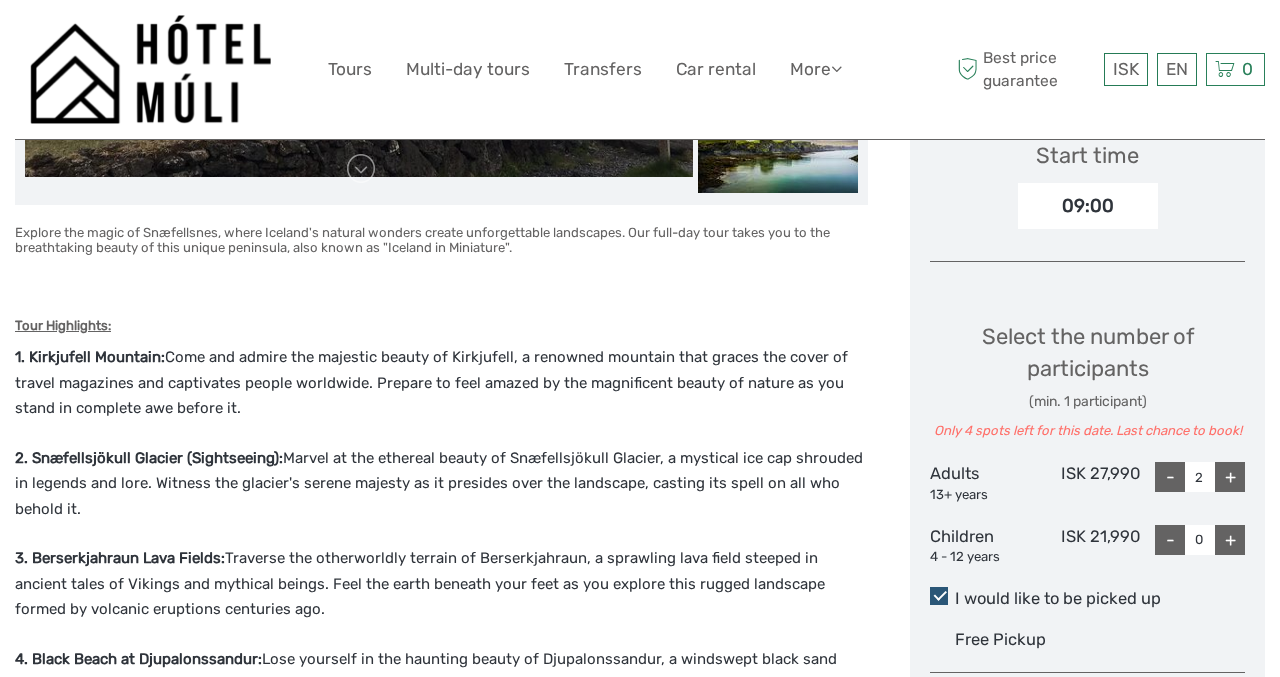 click on "Select the number of participants (min. 1 participant) Only 4 spots  left for this date. Last chance to book!" at bounding box center (1087, 381) 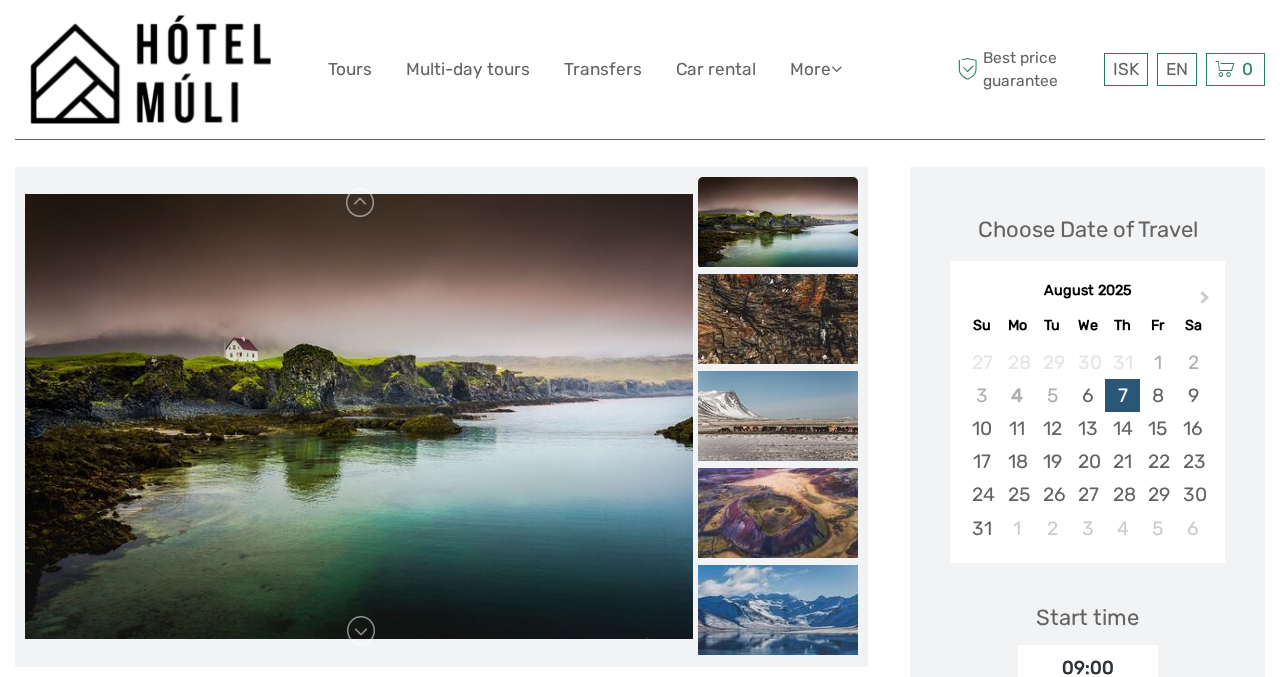 scroll, scrollTop: 234, scrollLeft: 0, axis: vertical 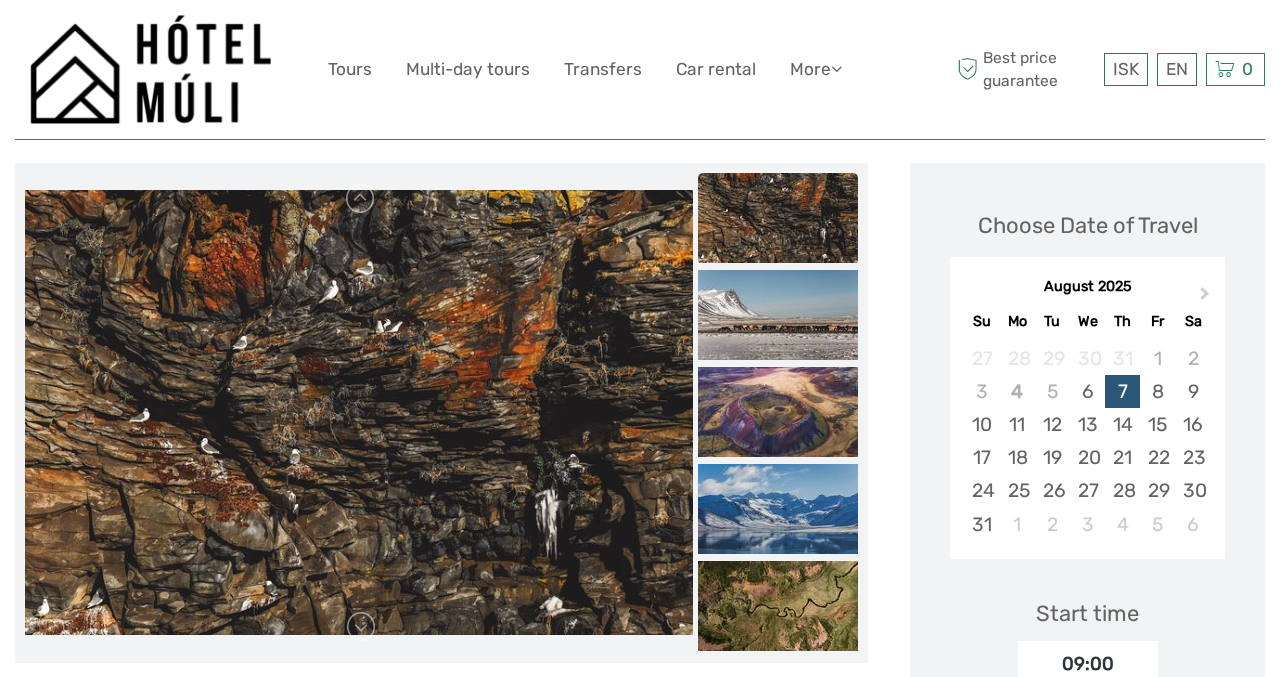 click at bounding box center (778, 315) 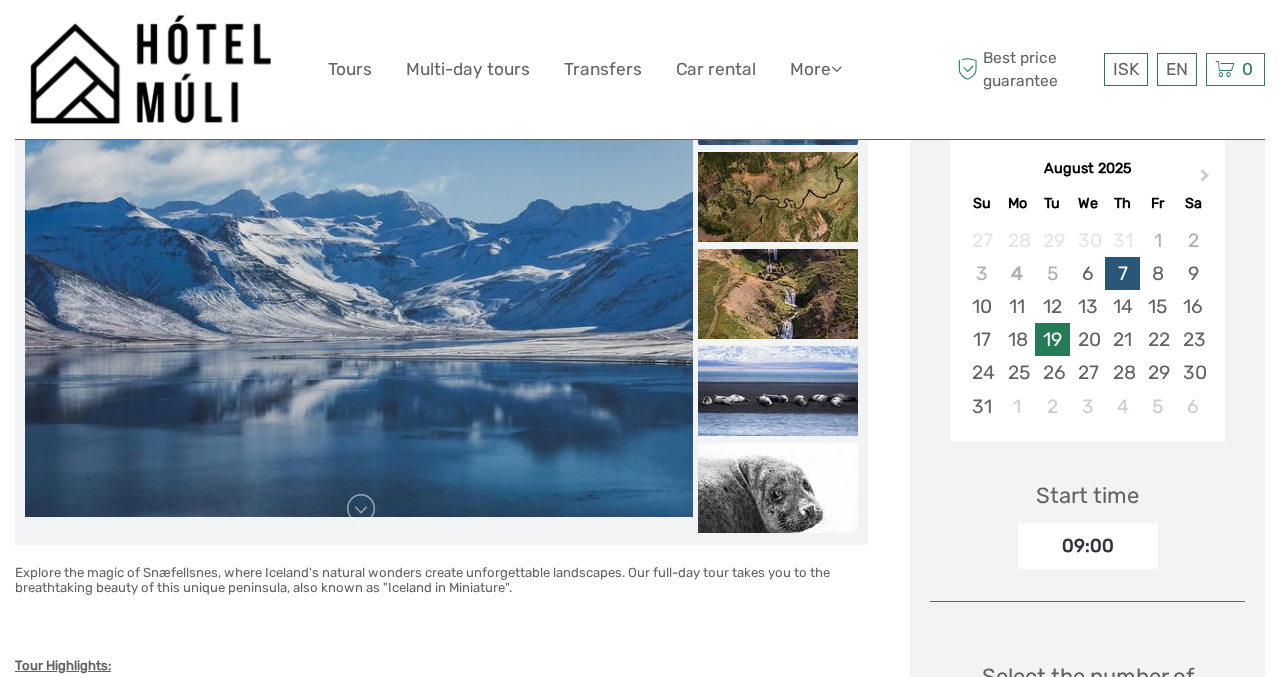 scroll, scrollTop: 349, scrollLeft: 0, axis: vertical 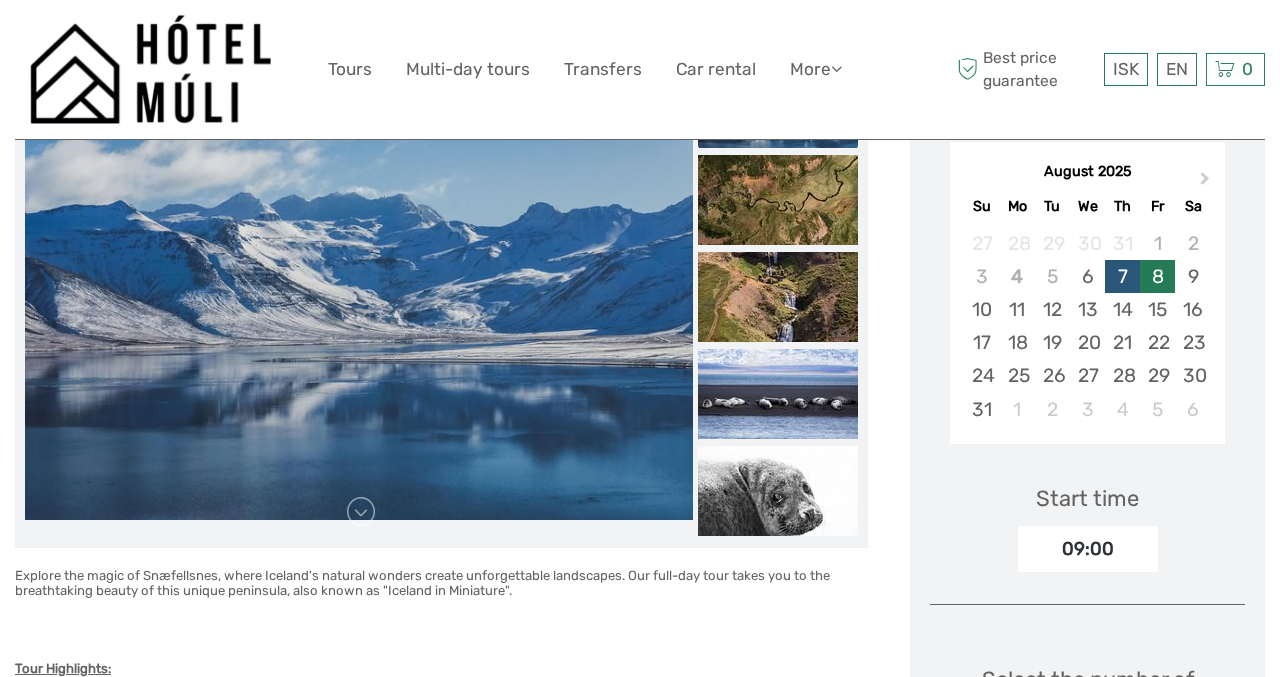 click on "8" at bounding box center (1157, 276) 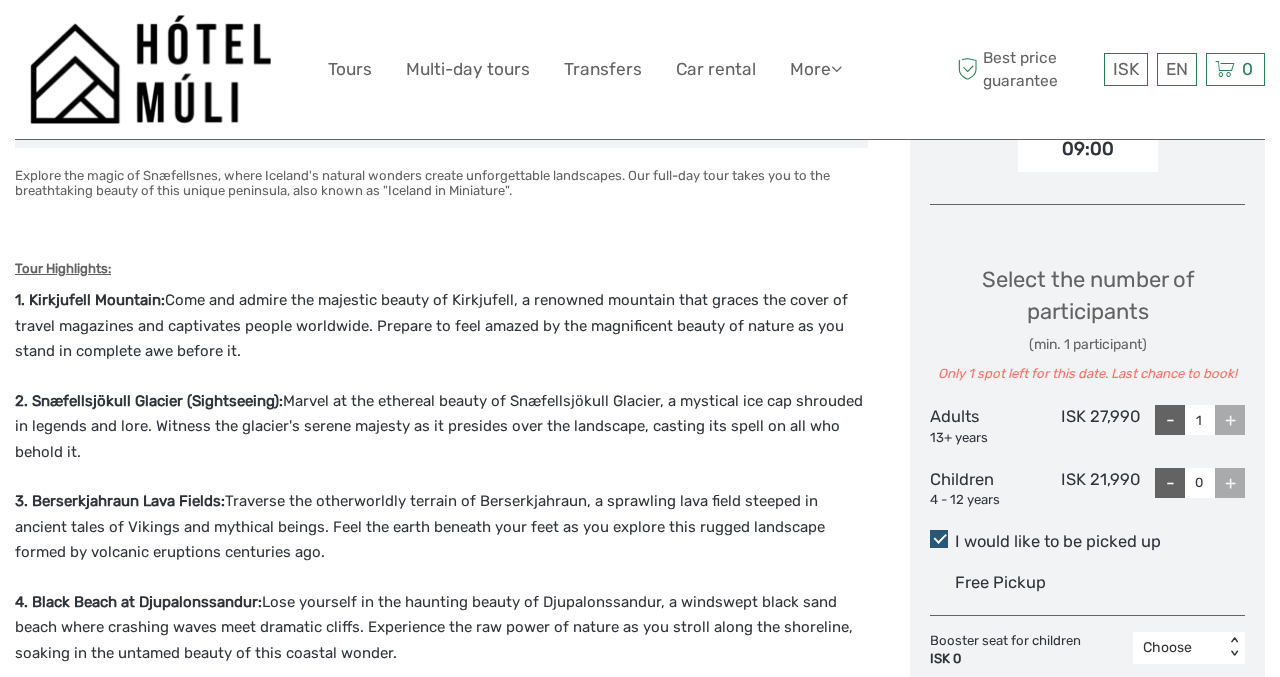 scroll, scrollTop: 751, scrollLeft: 0, axis: vertical 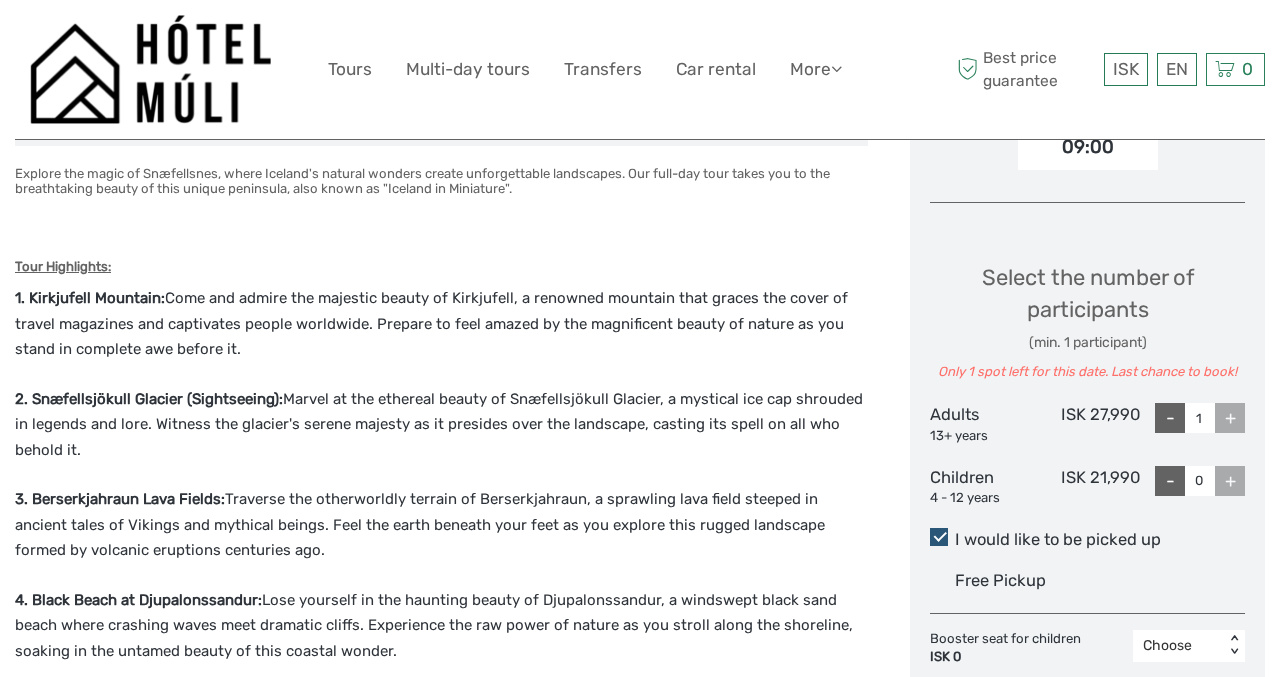 click on "+" at bounding box center (1230, 418) 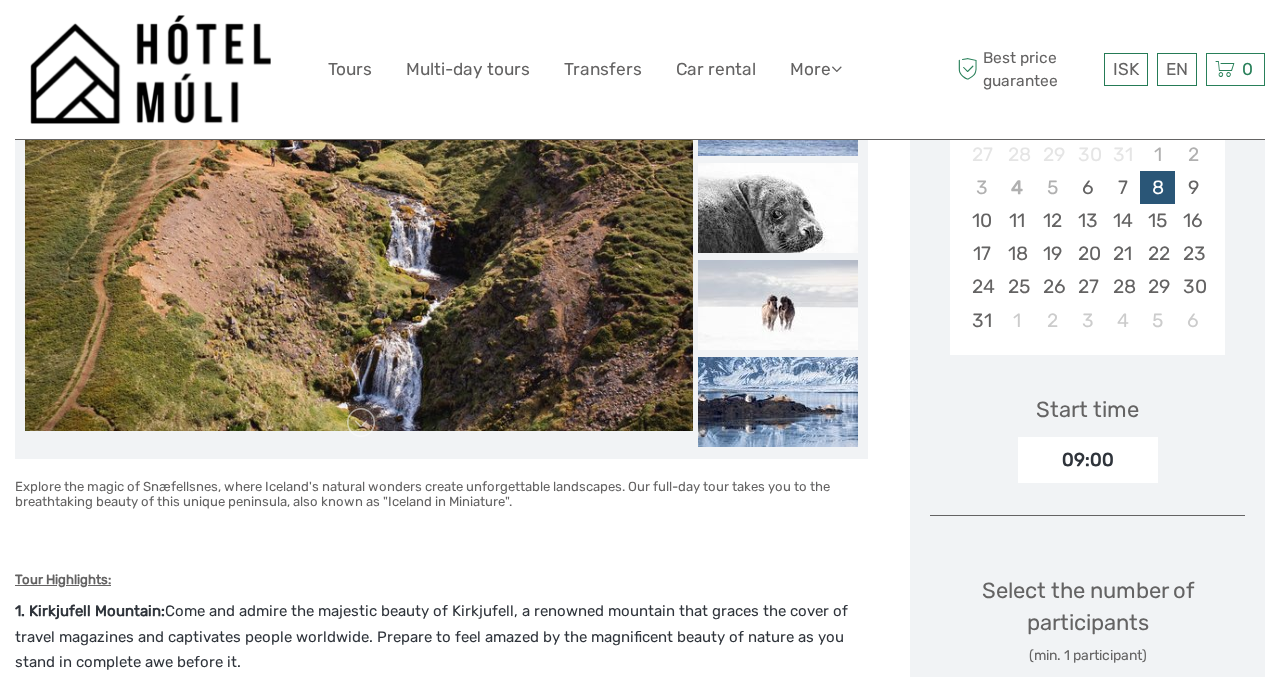 scroll, scrollTop: 433, scrollLeft: 0, axis: vertical 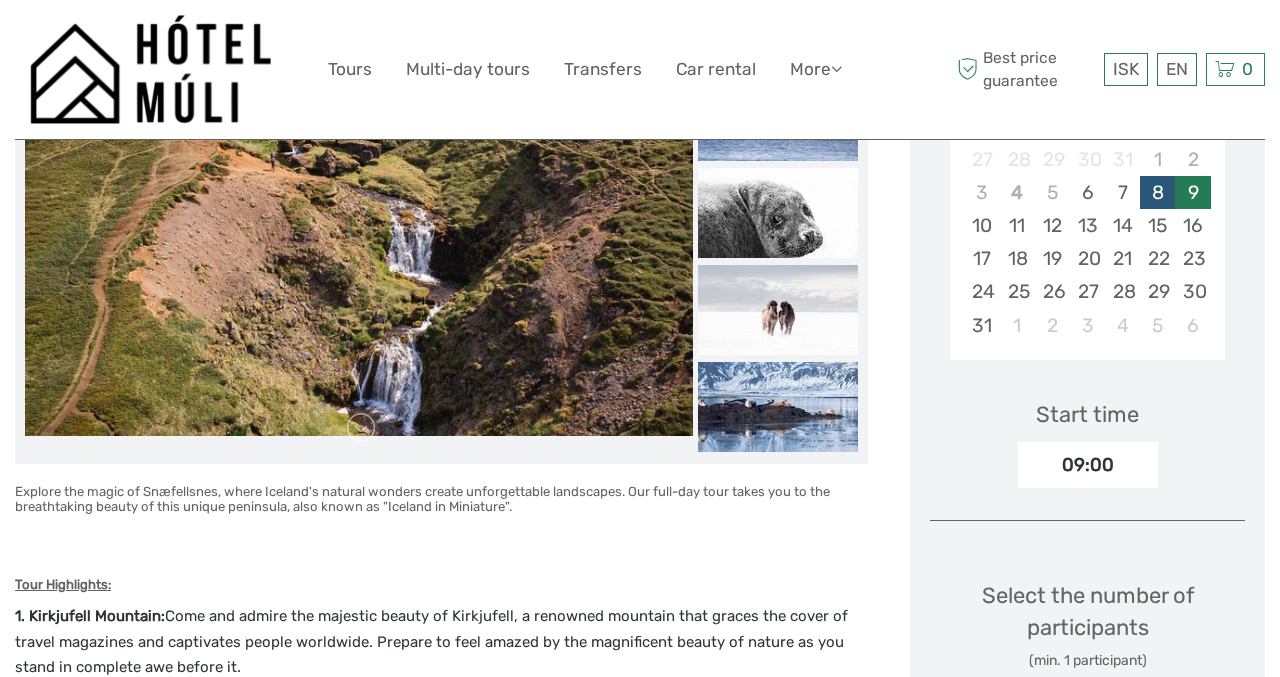 click on "9" at bounding box center [1192, 192] 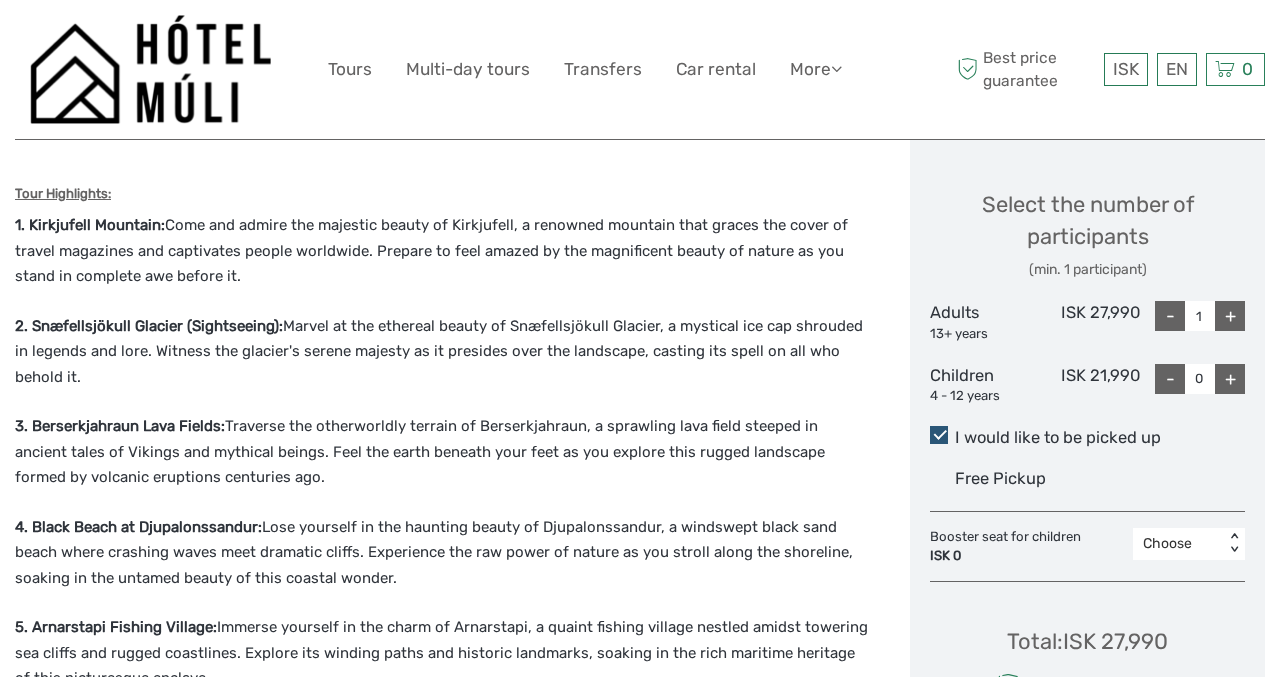 scroll, scrollTop: 827, scrollLeft: 0, axis: vertical 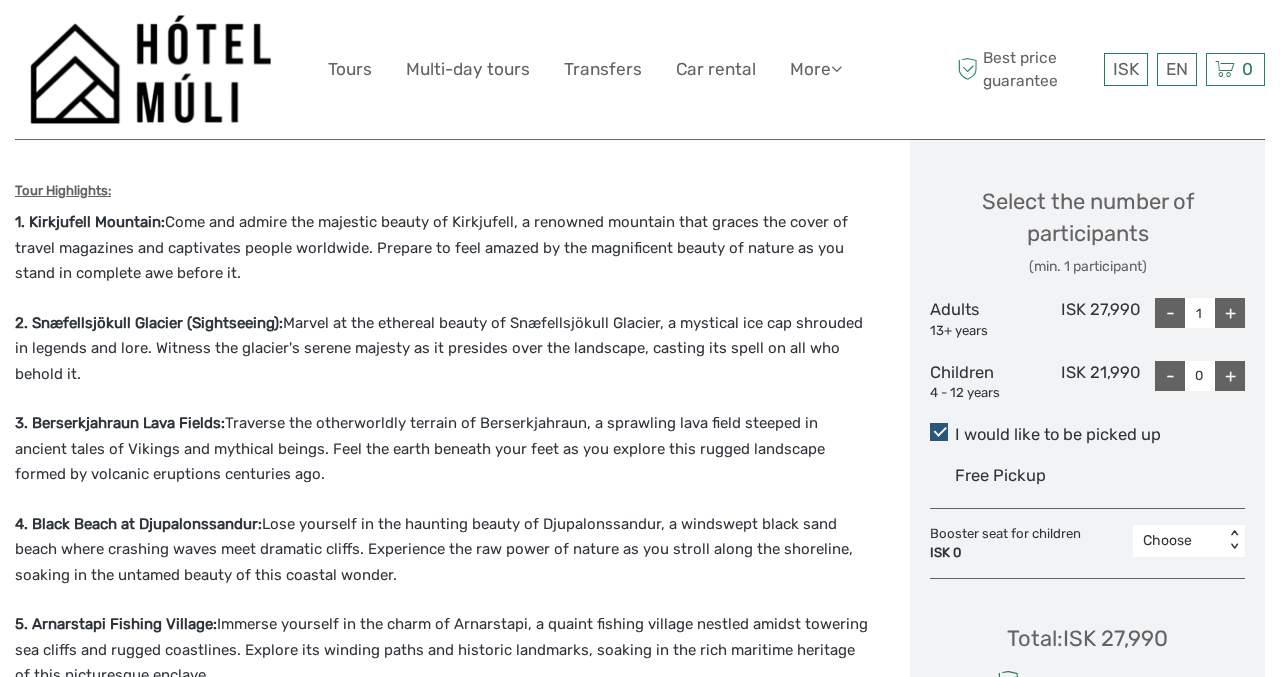 click on "+" at bounding box center (1230, 313) 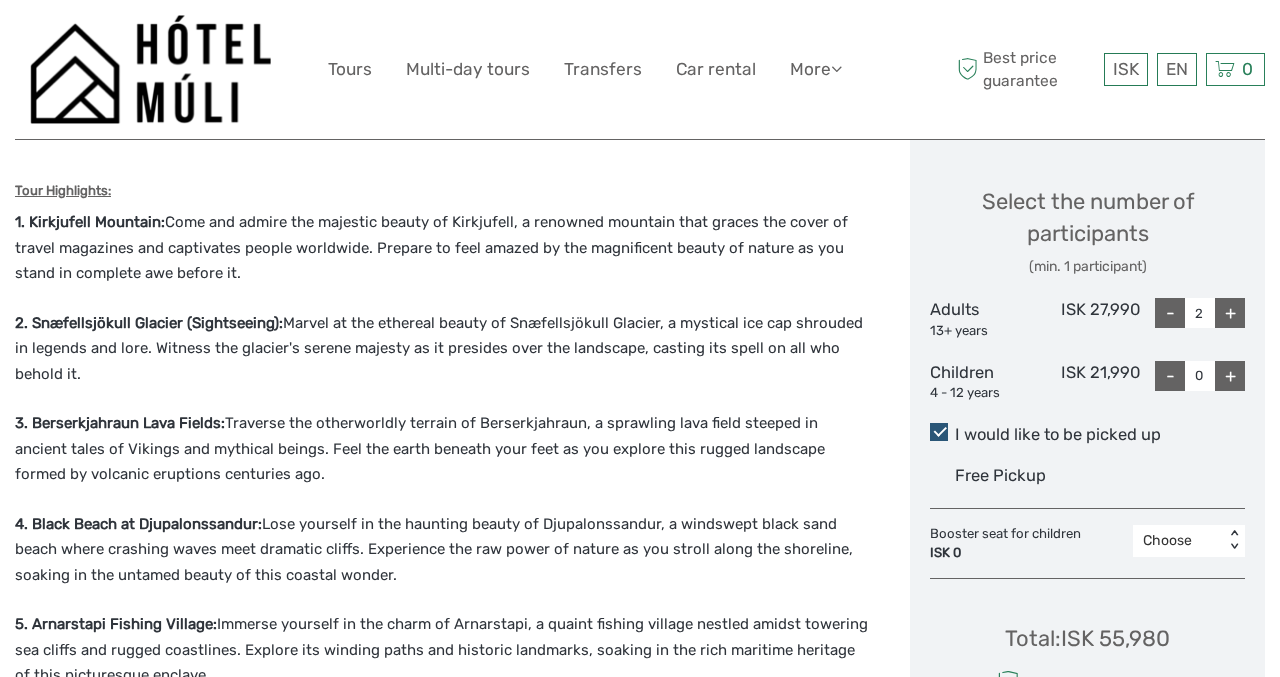 click at bounding box center [462, 1128] 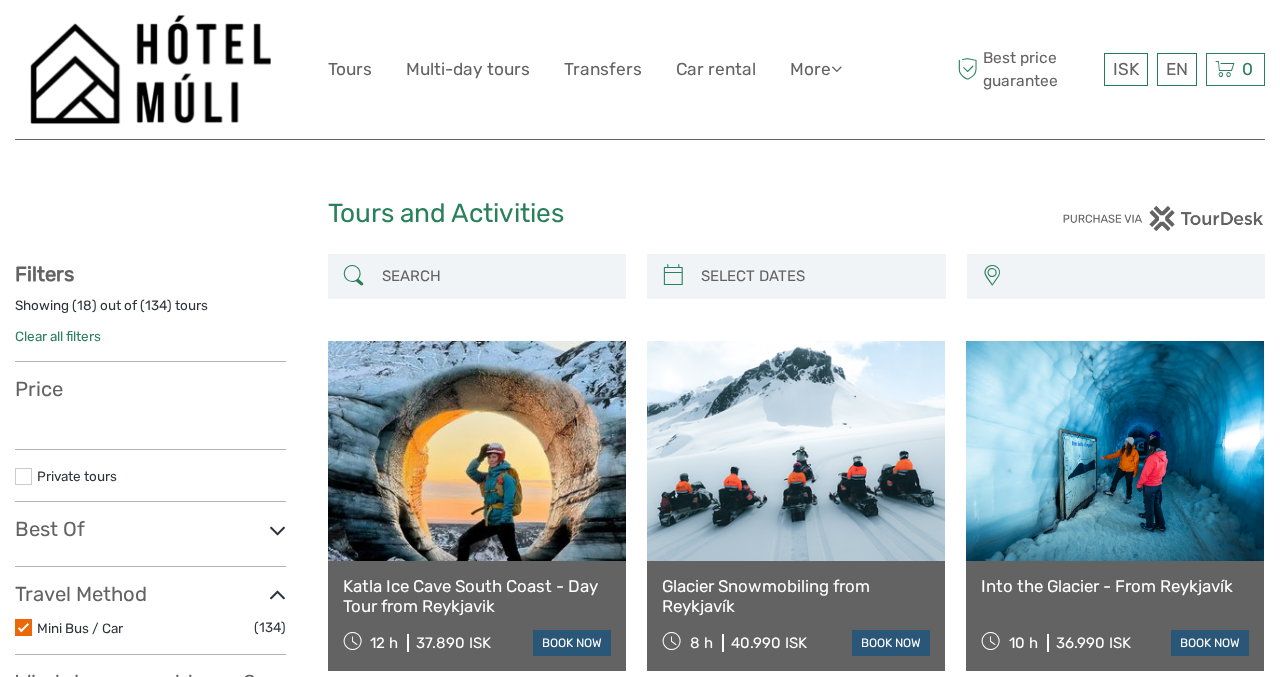 select 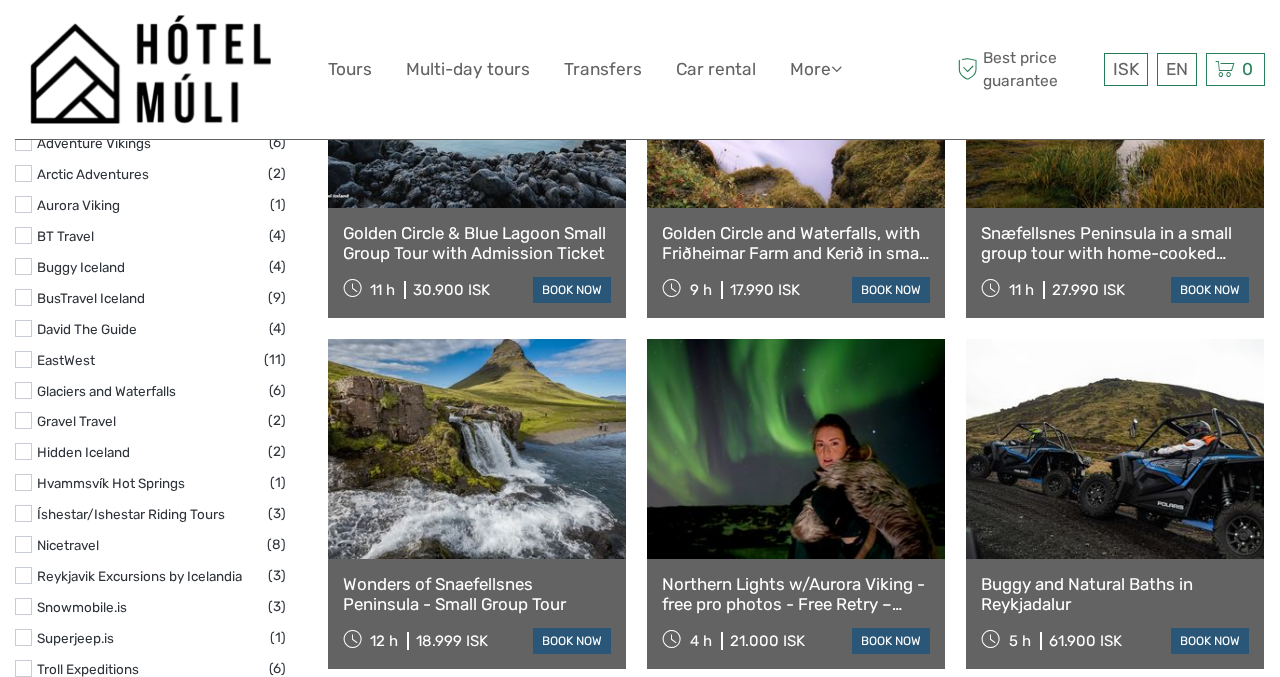 scroll, scrollTop: 735, scrollLeft: 0, axis: vertical 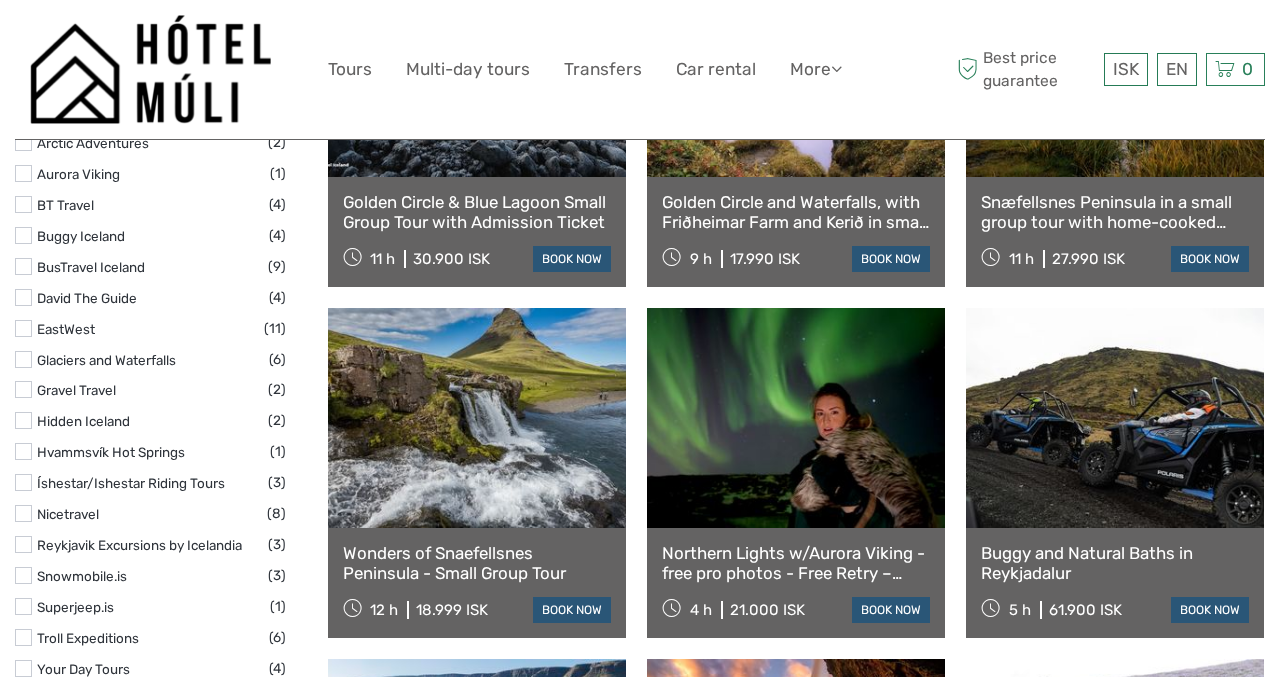 select 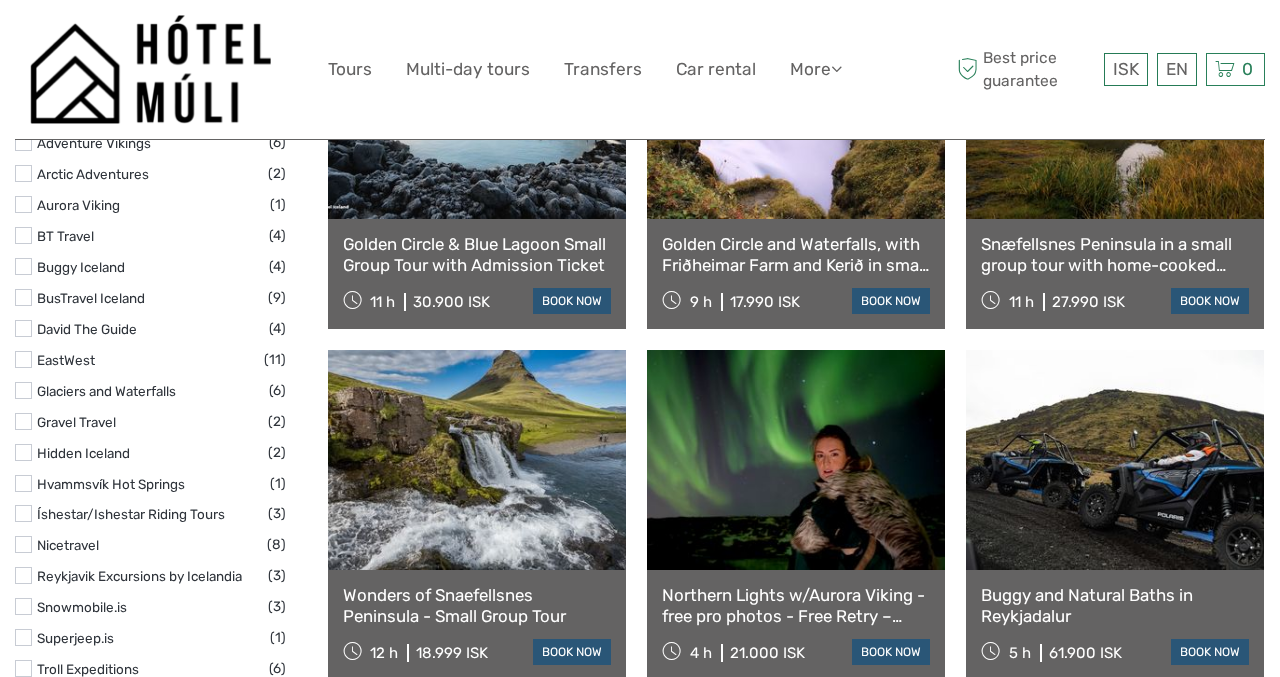 scroll, scrollTop: 0, scrollLeft: 0, axis: both 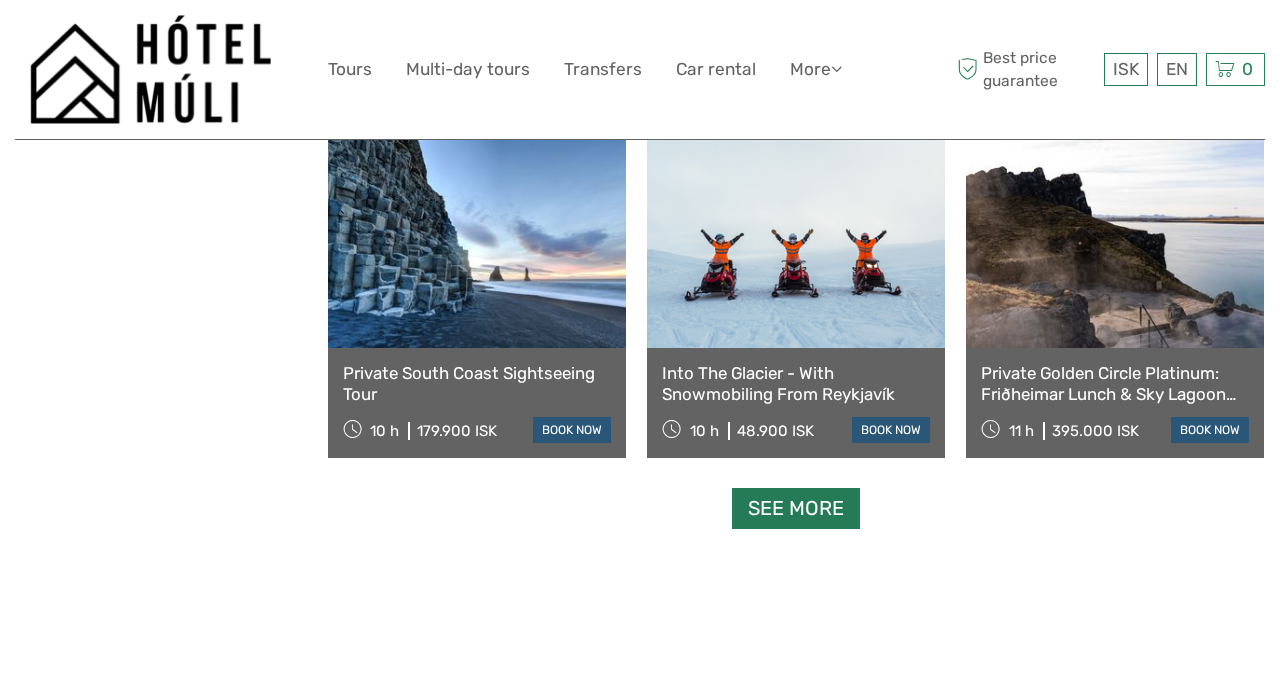 click on "See more" at bounding box center (796, 508) 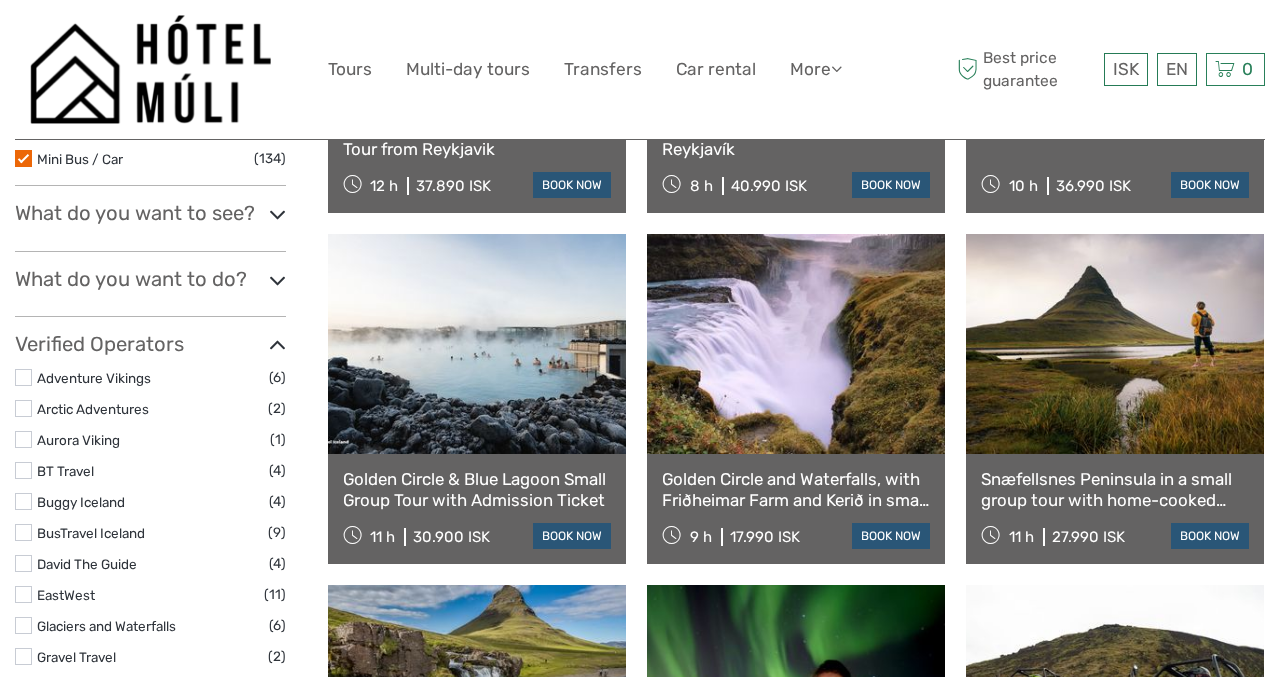 scroll, scrollTop: 506, scrollLeft: 0, axis: vertical 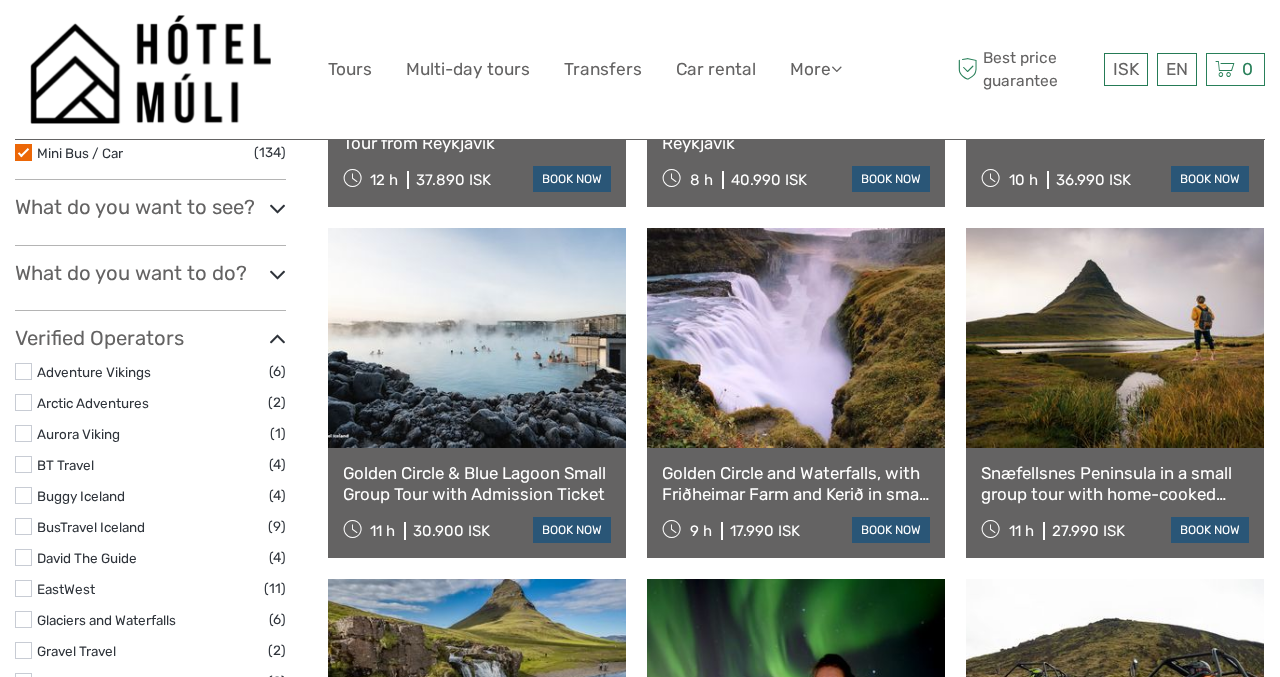 click on "Golden Circle and Waterfalls, with Friðheimar Farm and Kerið in small group" at bounding box center (796, 483) 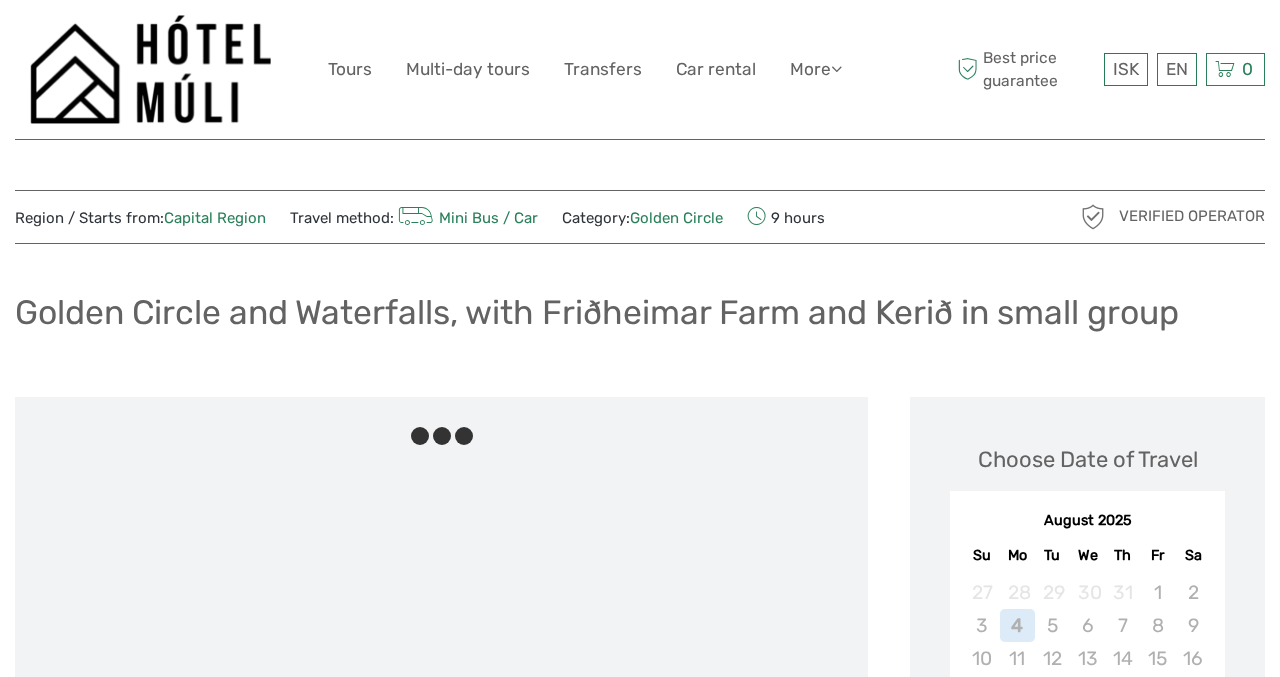 scroll, scrollTop: 0, scrollLeft: 0, axis: both 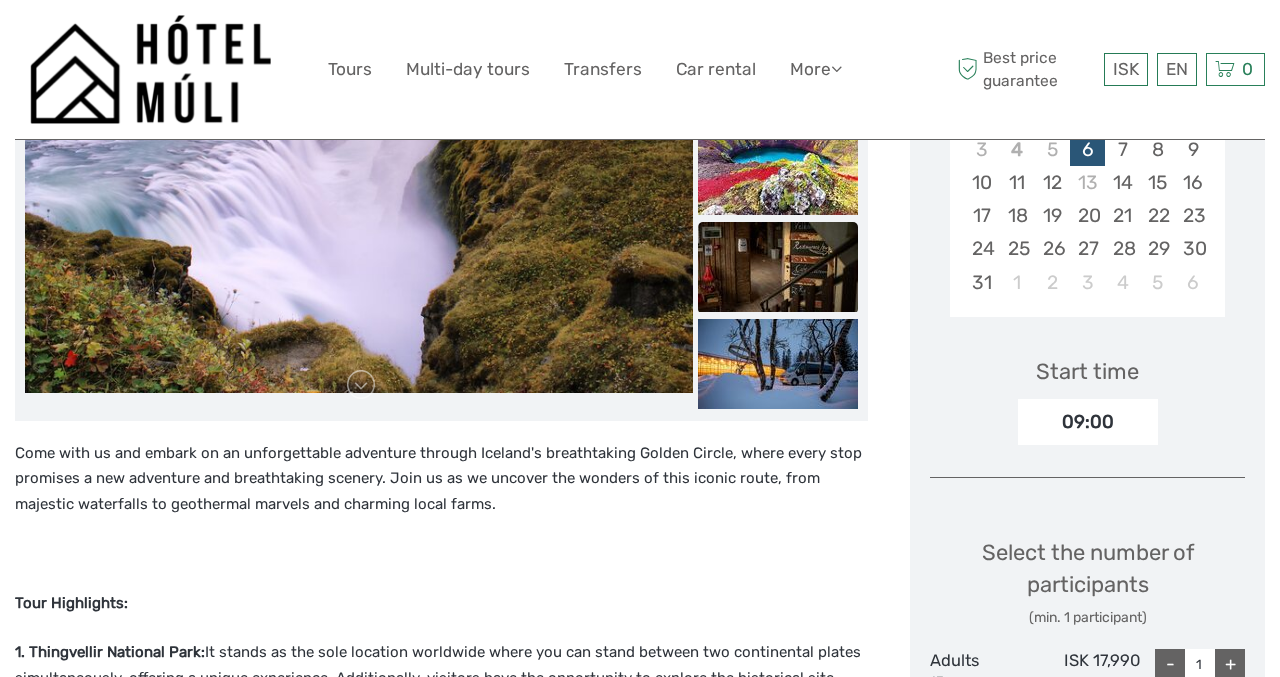 click at bounding box center (778, 267) 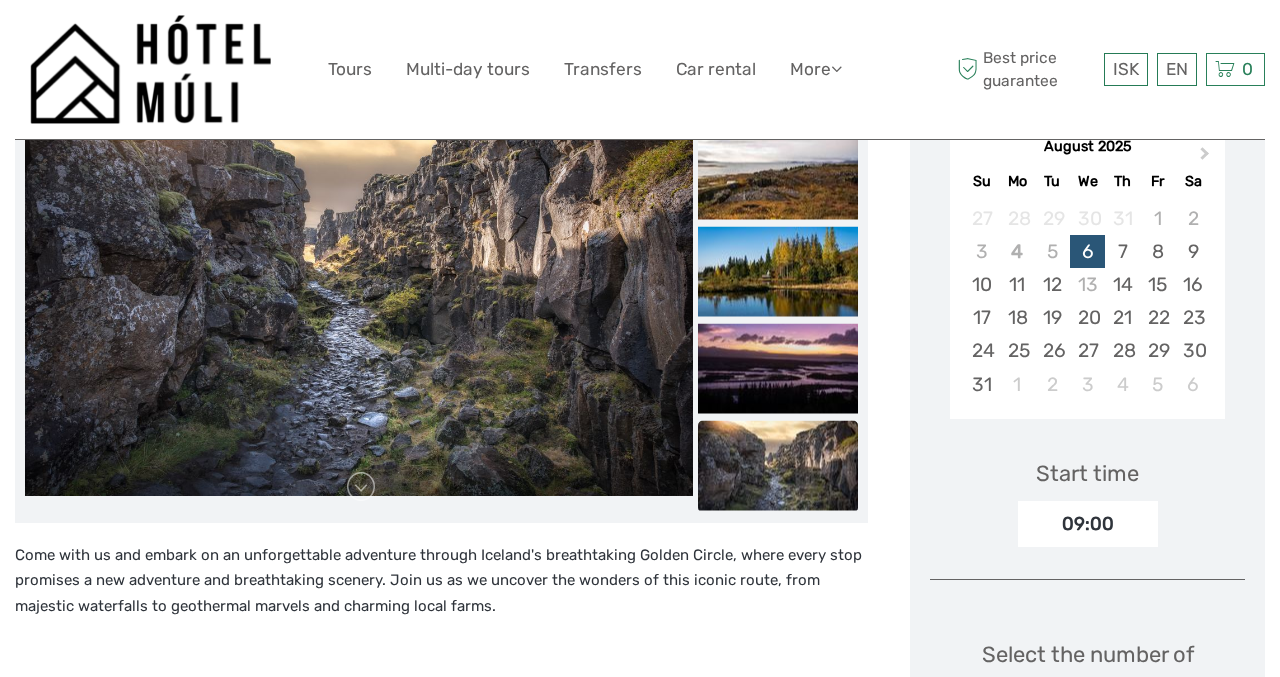 scroll, scrollTop: 375, scrollLeft: 0, axis: vertical 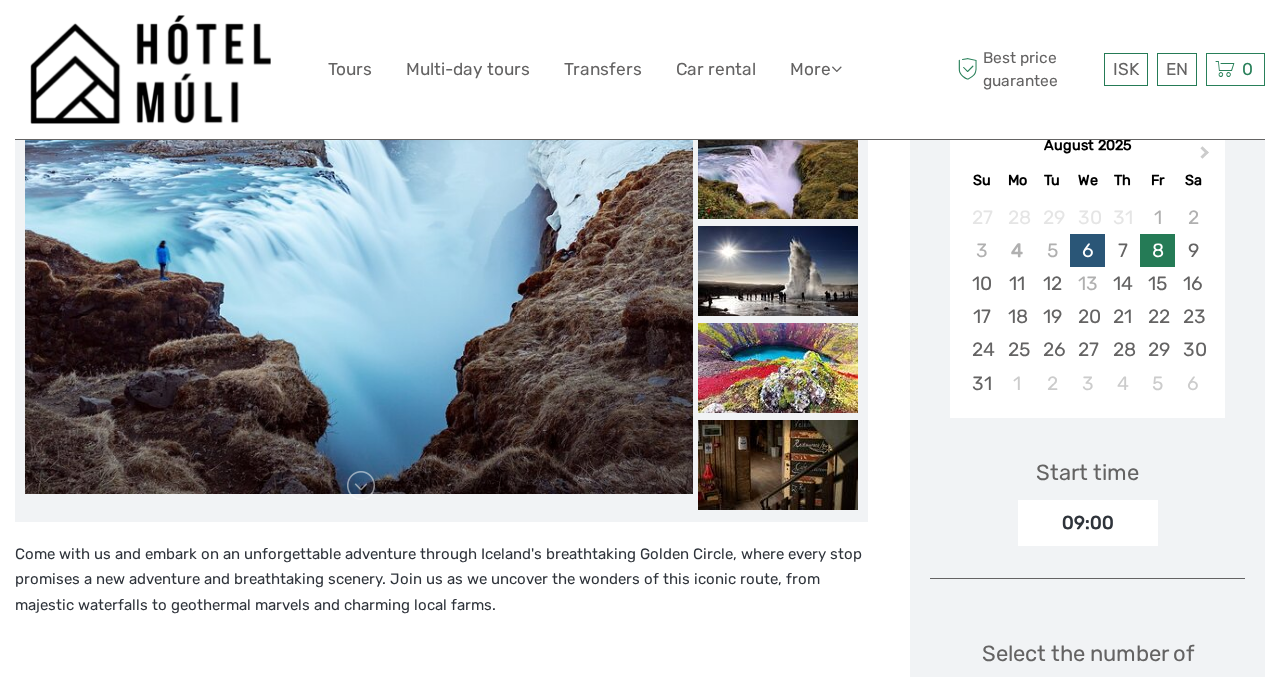 click on "8" at bounding box center (1157, 250) 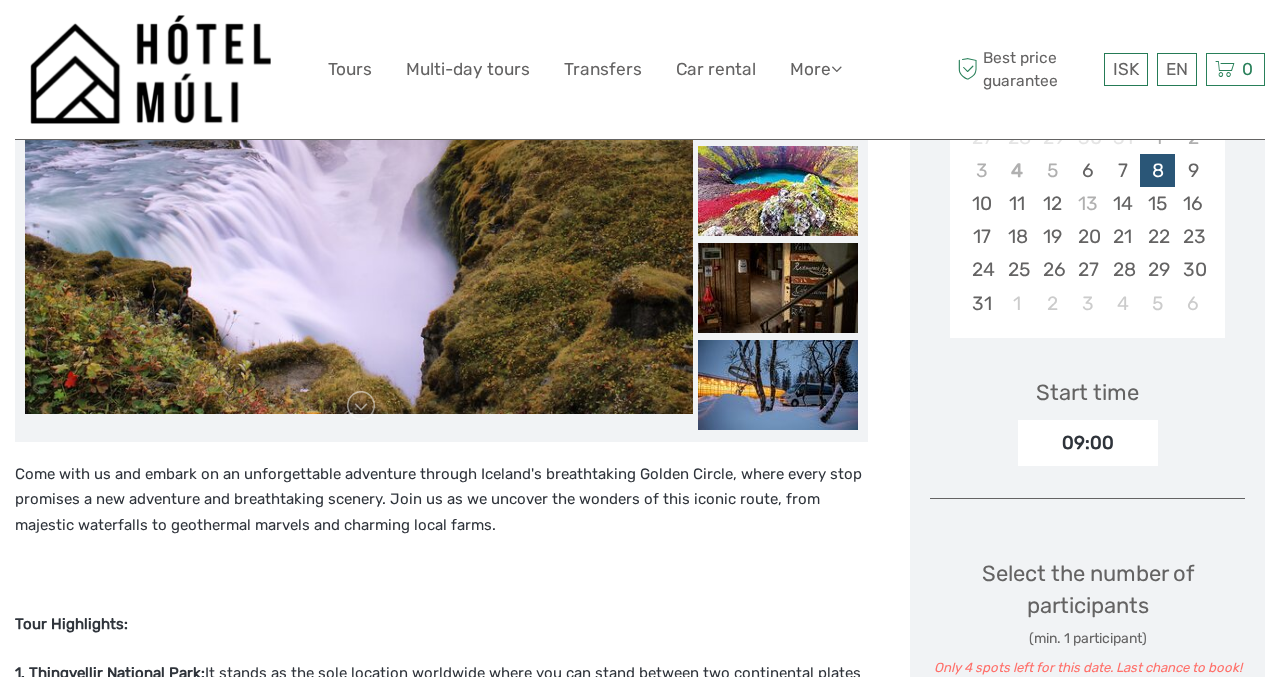 scroll, scrollTop: 465, scrollLeft: 0, axis: vertical 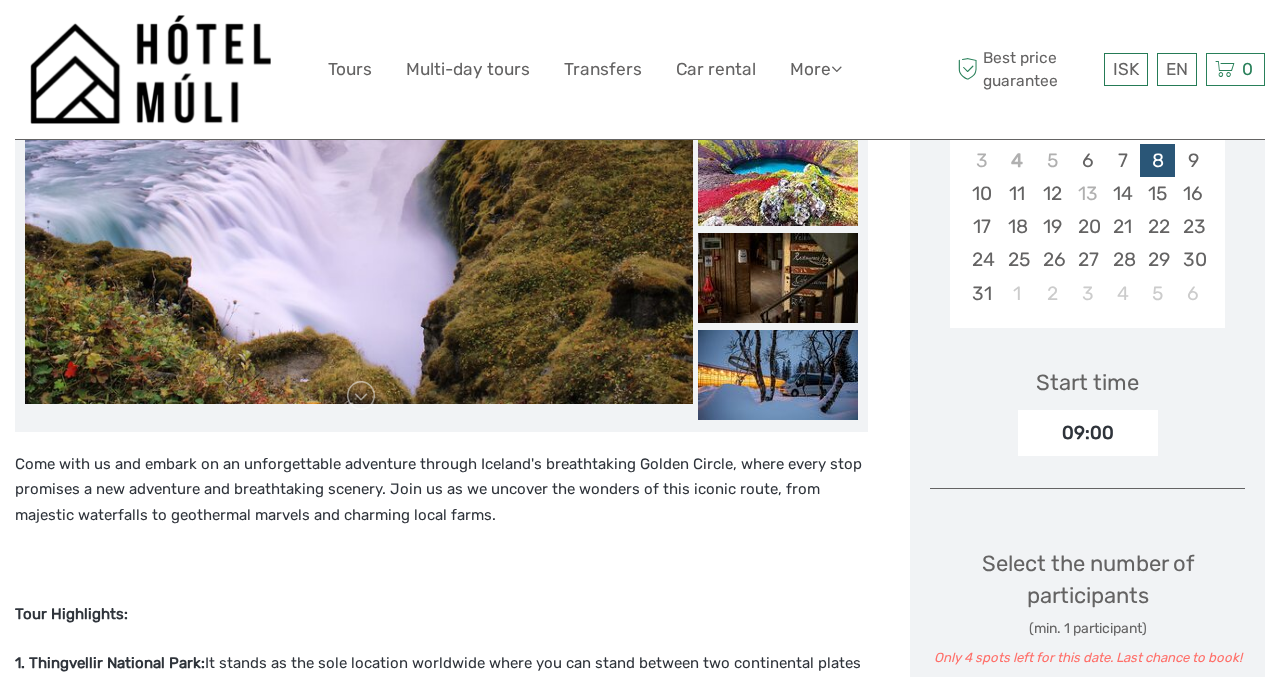 click on "09:00" at bounding box center [1088, 433] 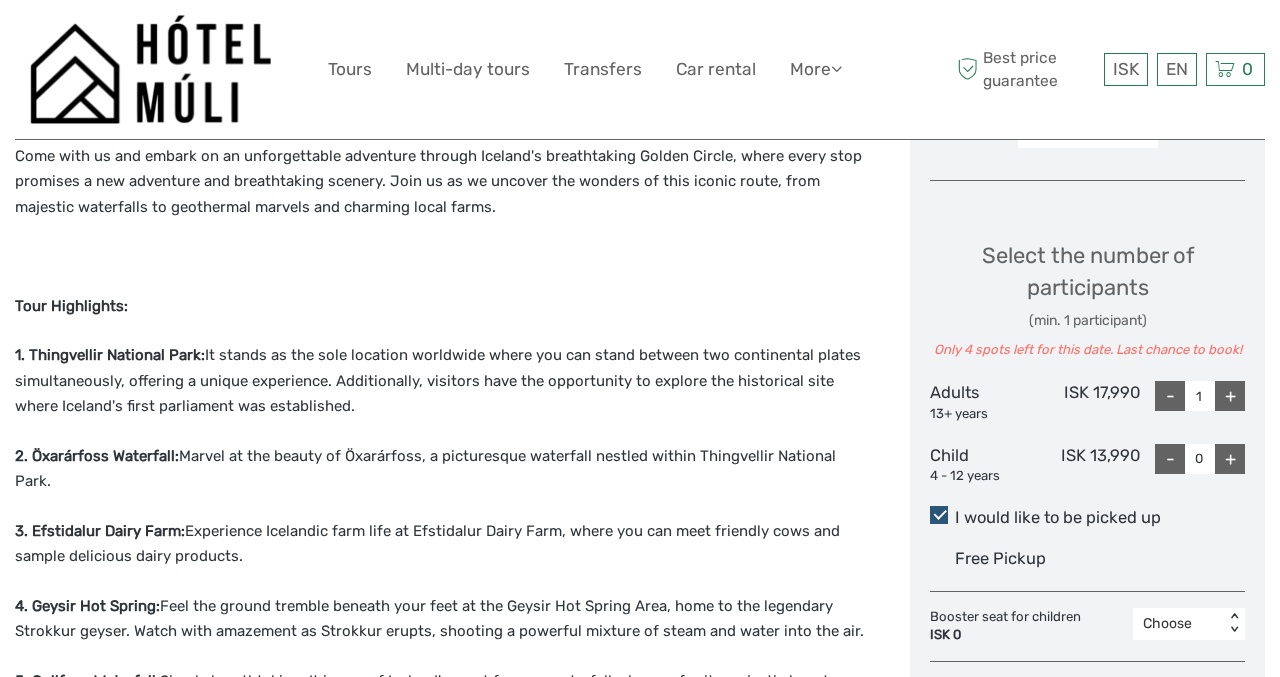 scroll, scrollTop: 775, scrollLeft: 0, axis: vertical 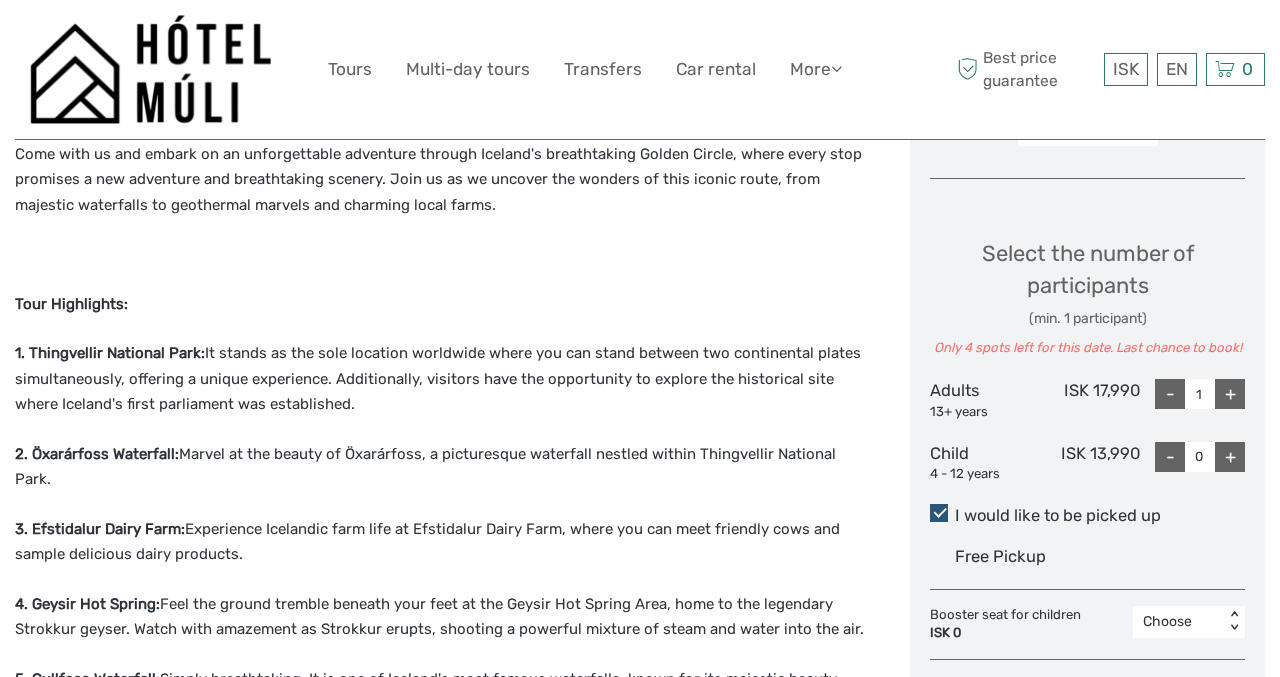 click on "+" at bounding box center (1230, 394) 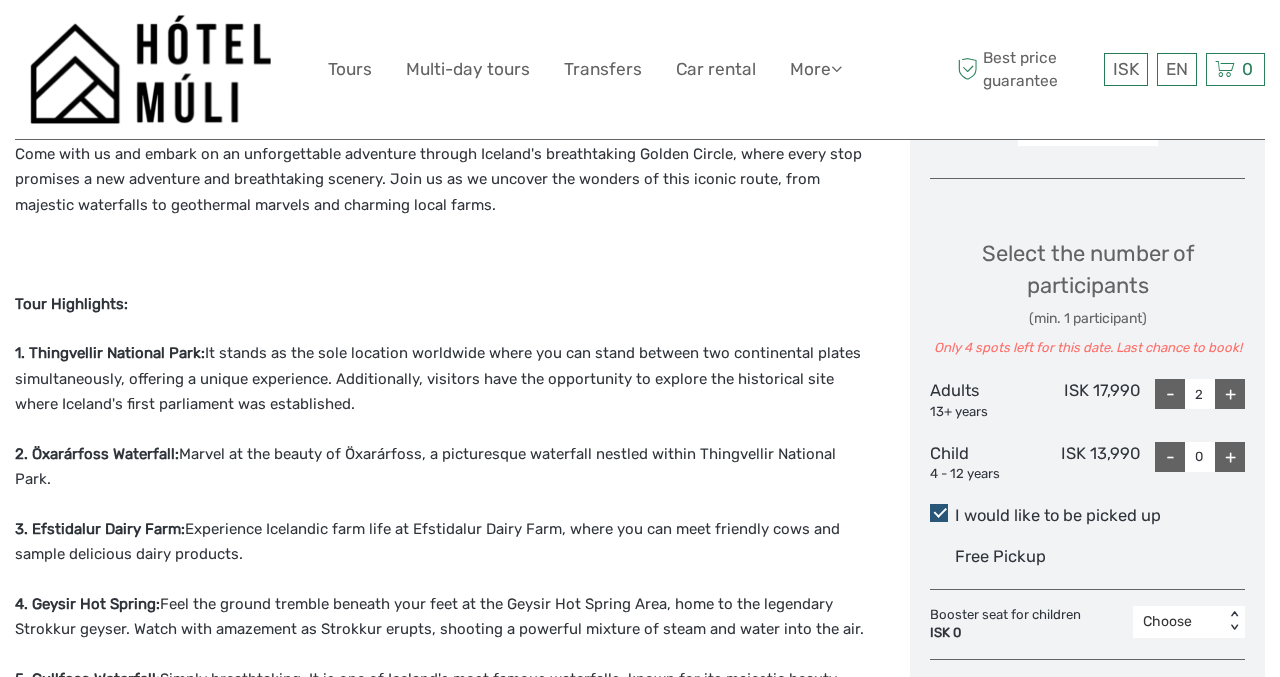 click at bounding box center (462, 1202) 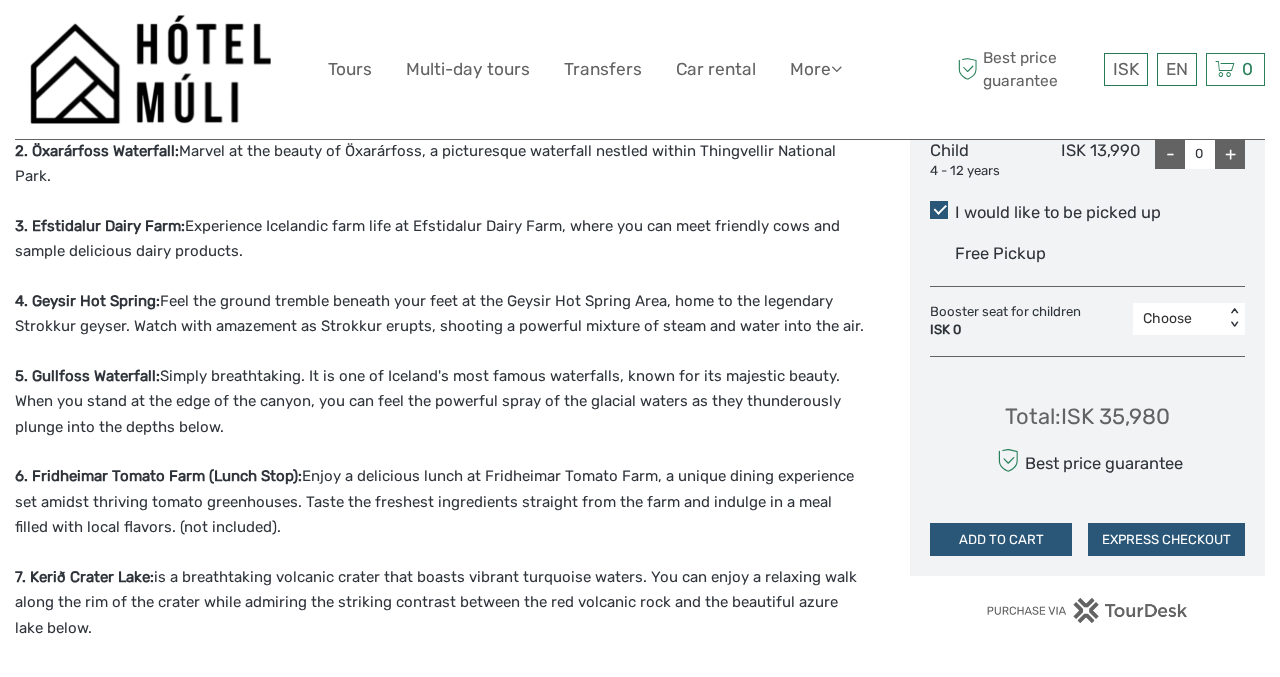 scroll, scrollTop: 1098, scrollLeft: 0, axis: vertical 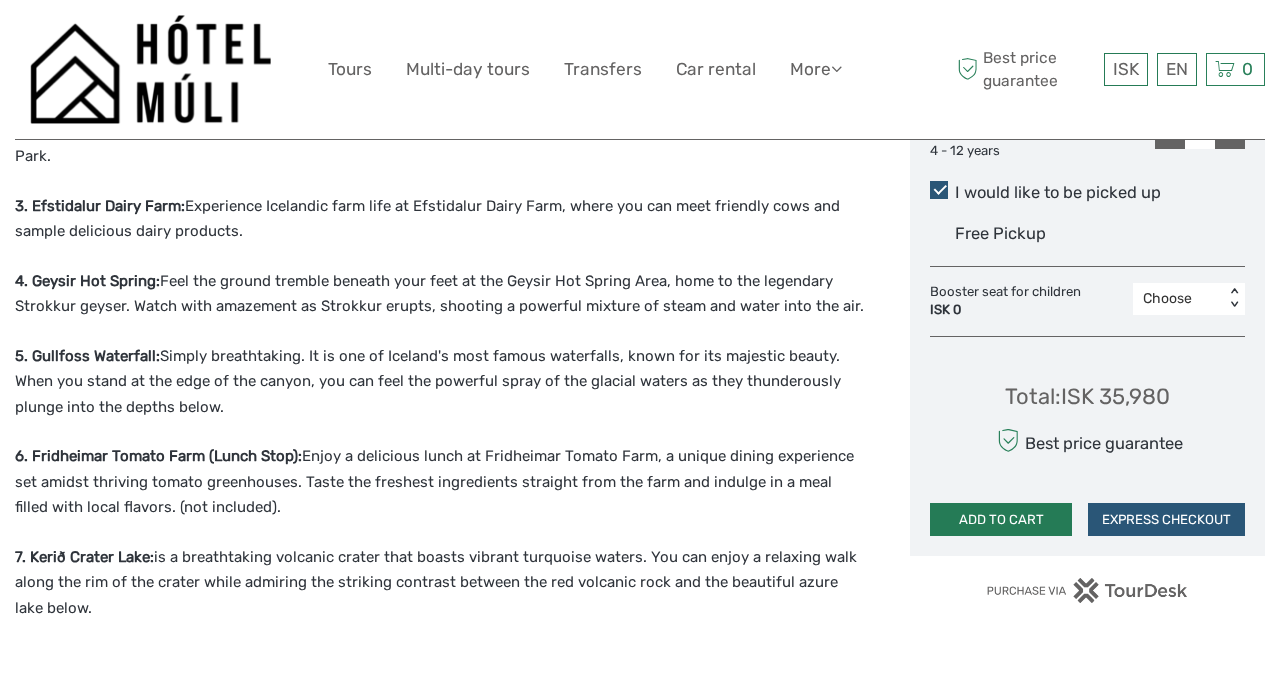click on "ADD TO CART" at bounding box center (1001, 520) 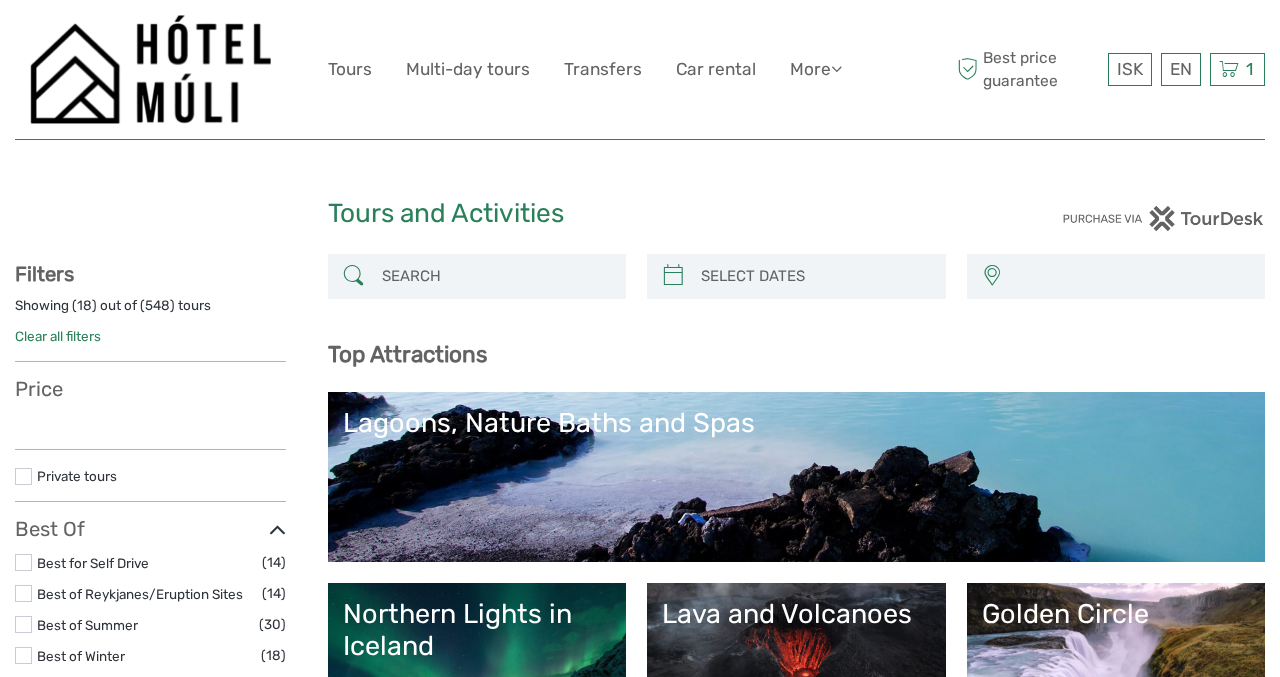 select 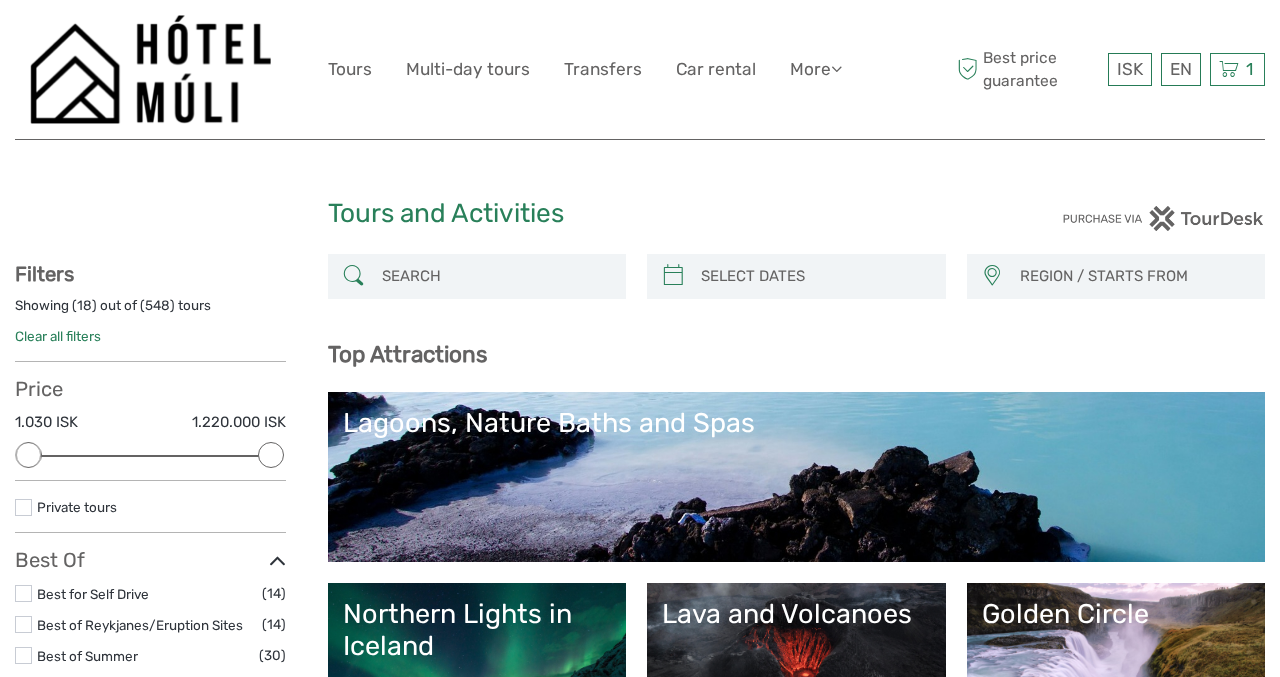 scroll, scrollTop: 0, scrollLeft: 0, axis: both 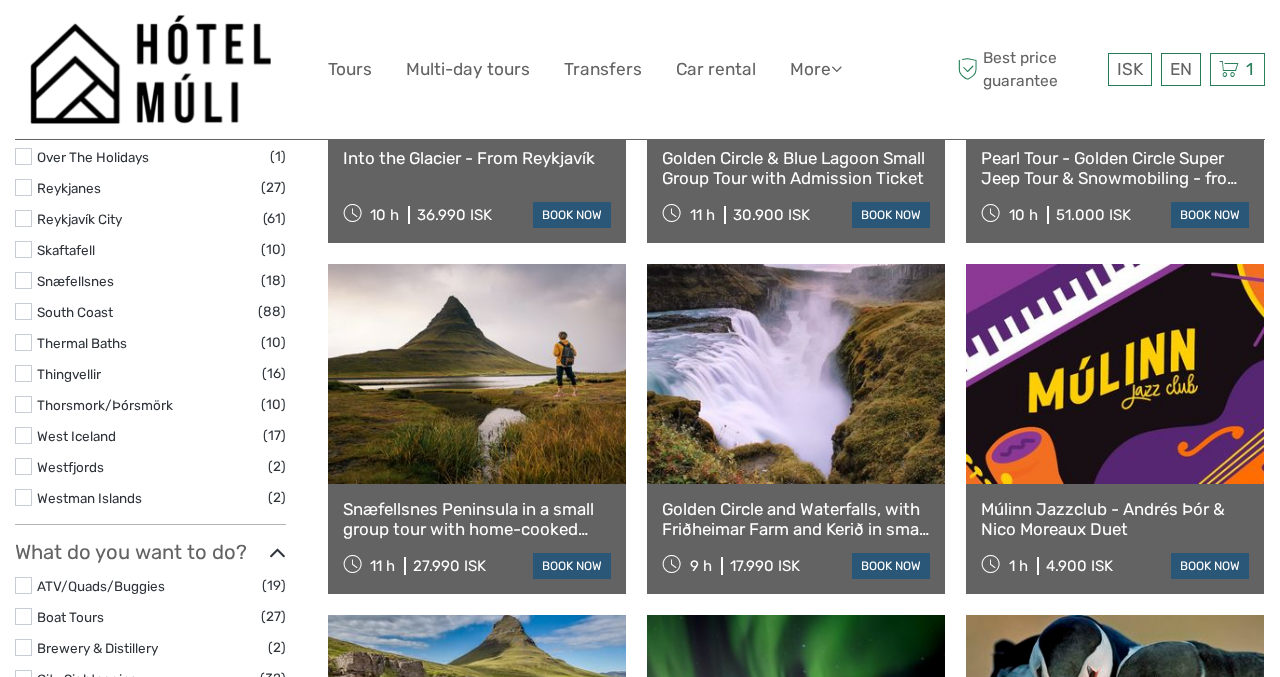 click at bounding box center (23, 435) 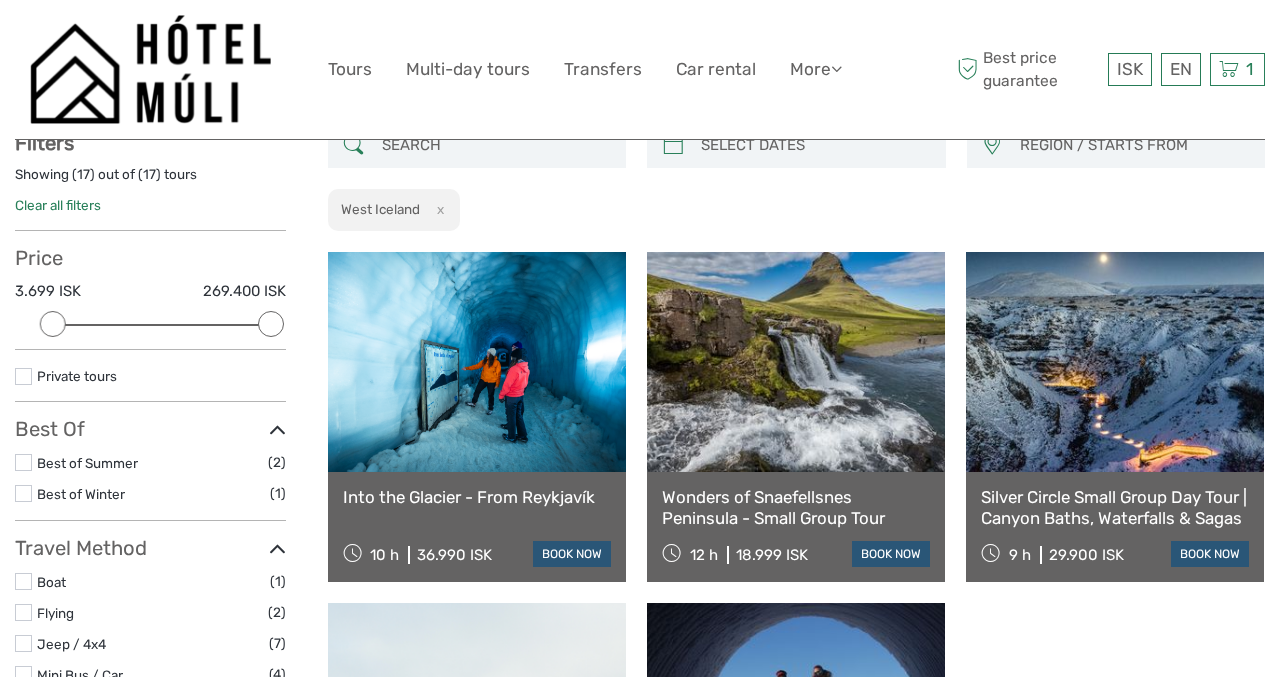 scroll, scrollTop: 133, scrollLeft: 0, axis: vertical 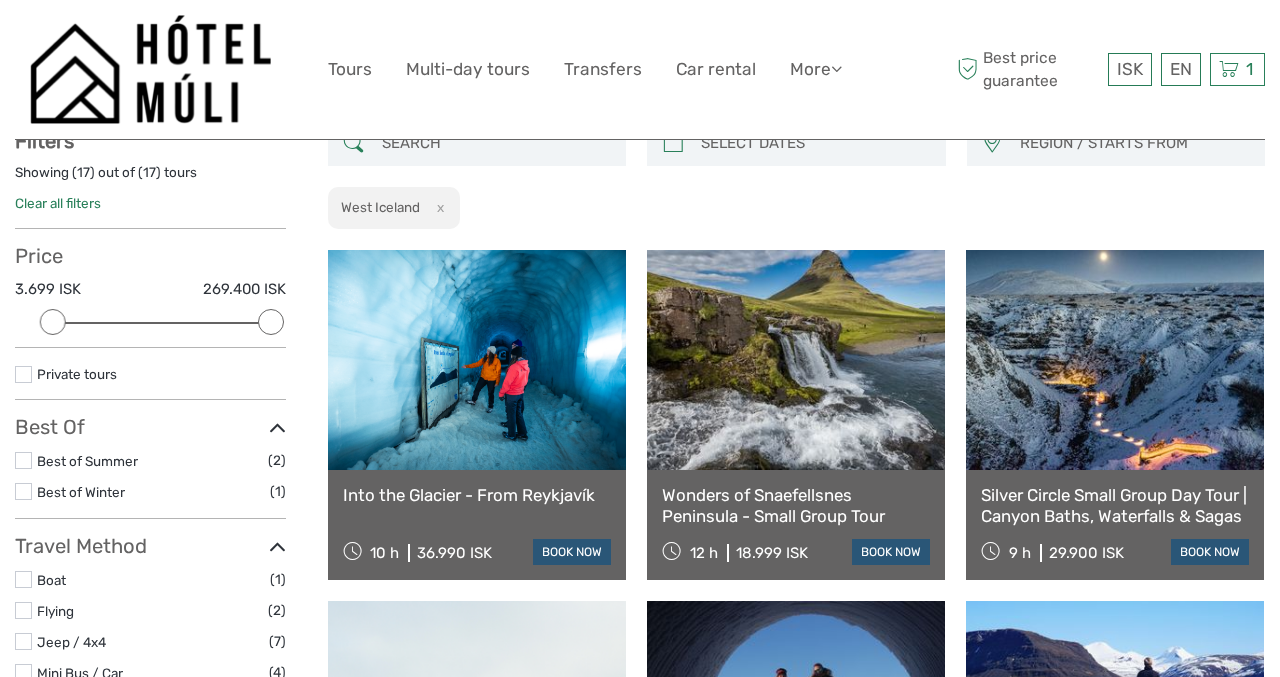 click on "Wonders of Snaefellsnes Peninsula - Small Group Tour" at bounding box center (796, 505) 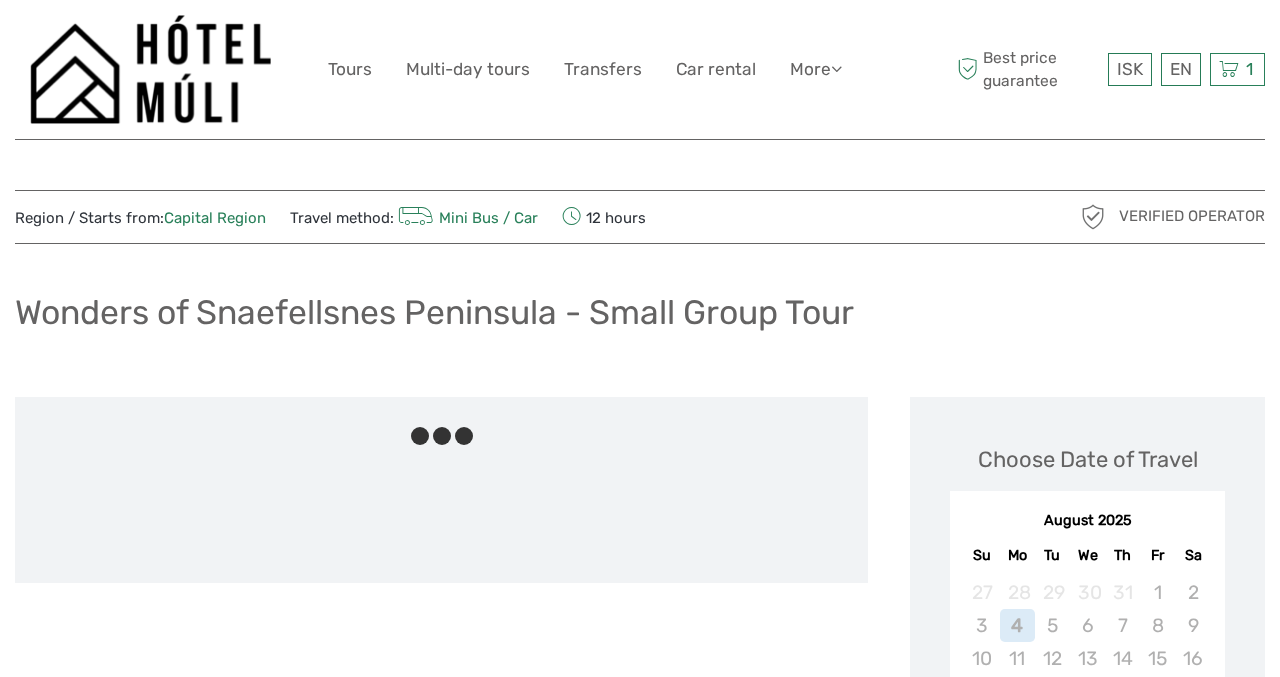 scroll, scrollTop: 0, scrollLeft: 0, axis: both 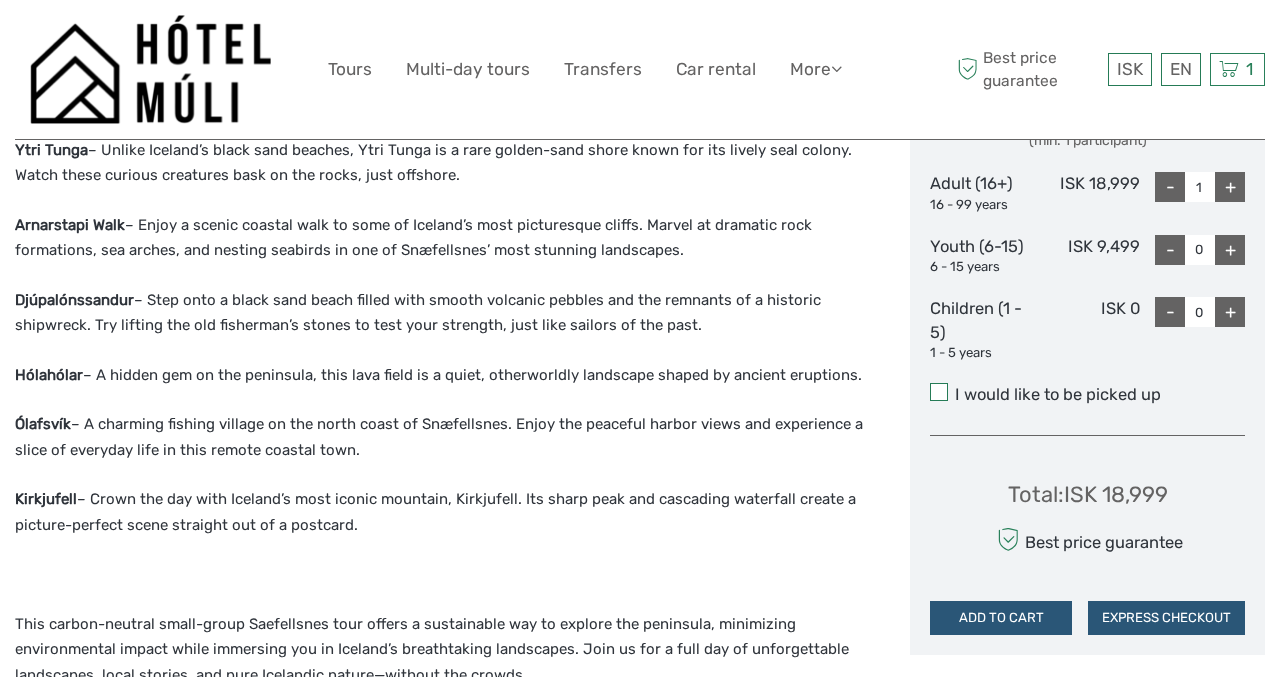click at bounding box center [939, 392] 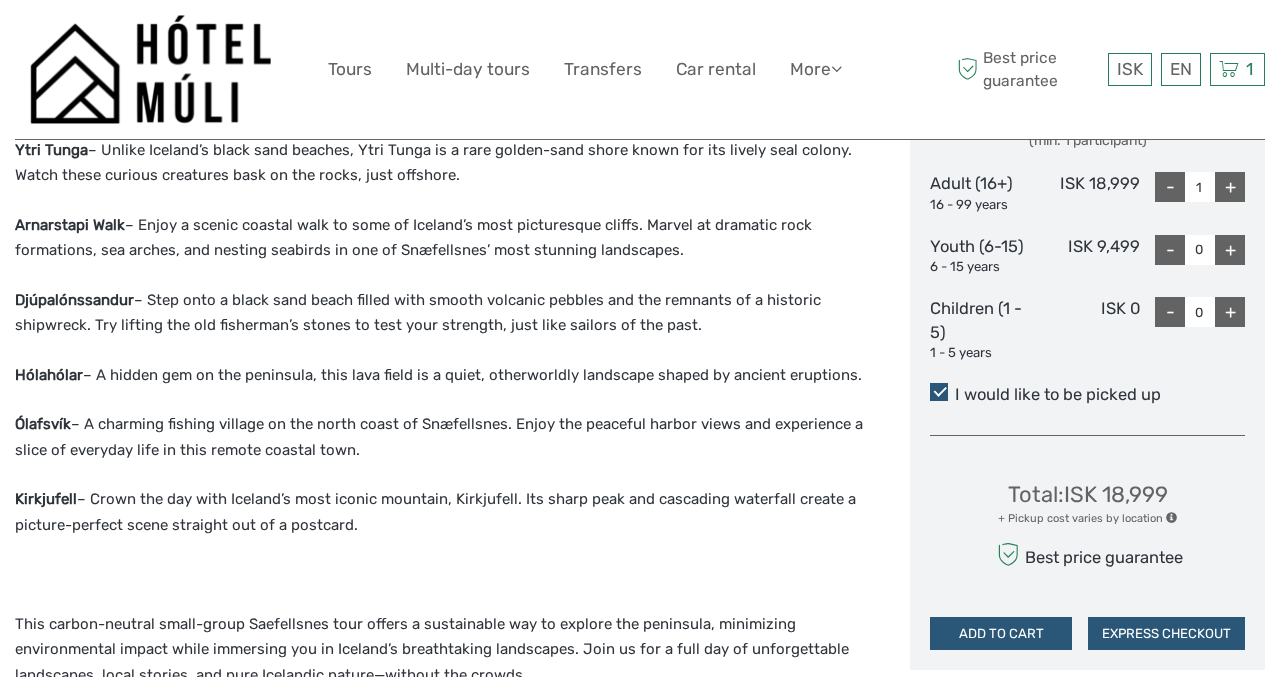 click on "Highlights of the Snaefellsnes Tour:
[CITY]  – Begin your adventure in this historic seaside town, a gateway to West Iceland. A quick stop here offers a taste of typical local town before heading deeper into the wild.
Ytri Tunga
Arnarstapi Walk
Djúpalónssandur
Hólahólar" at bounding box center (462, 589) 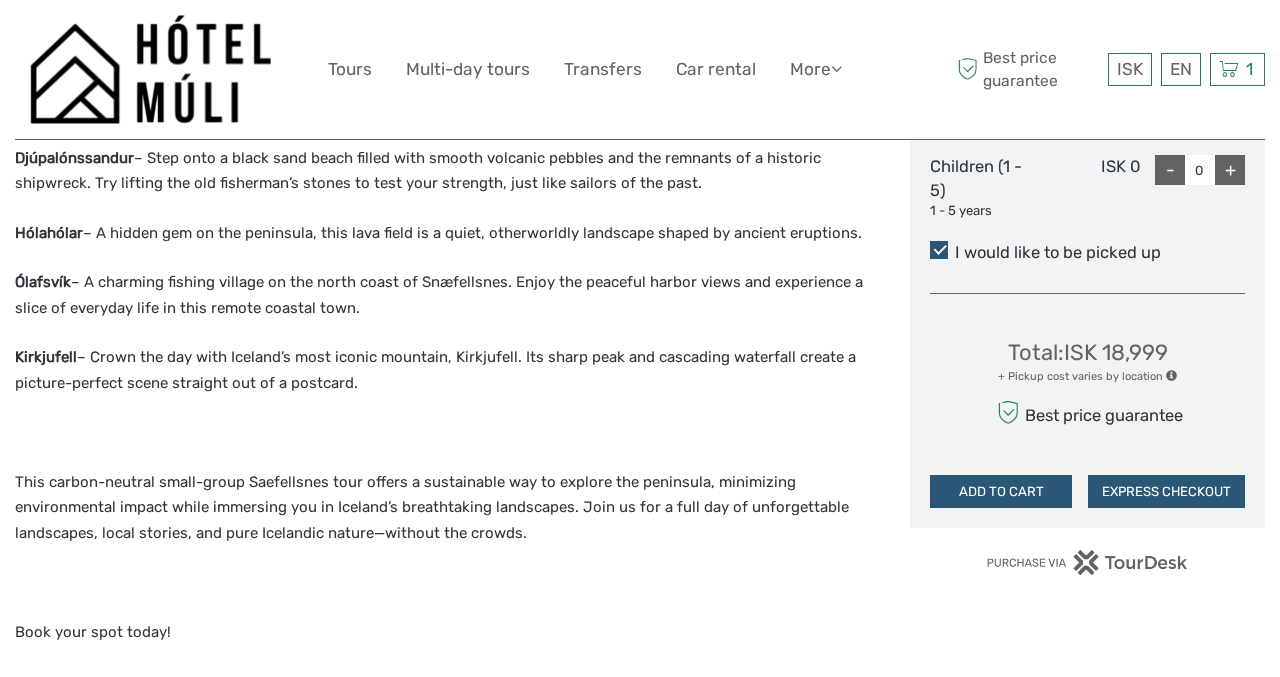 scroll, scrollTop: 1097, scrollLeft: 0, axis: vertical 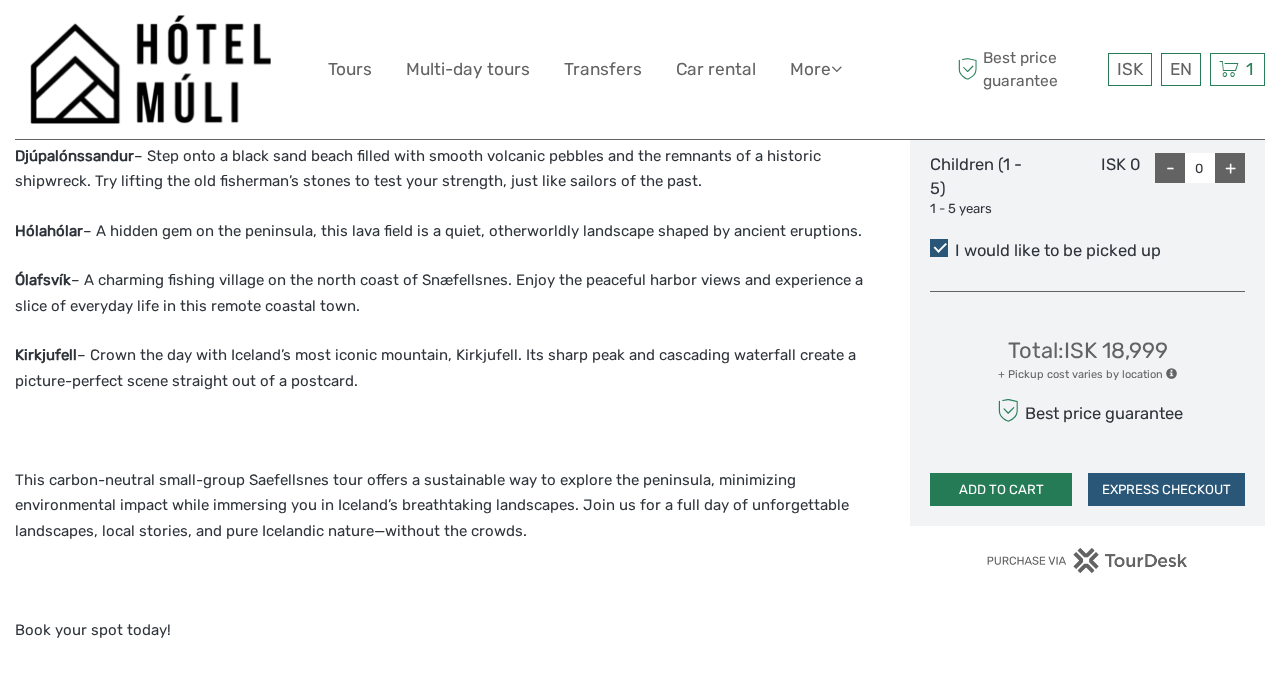 click on "ADD TO CART" at bounding box center (1001, 490) 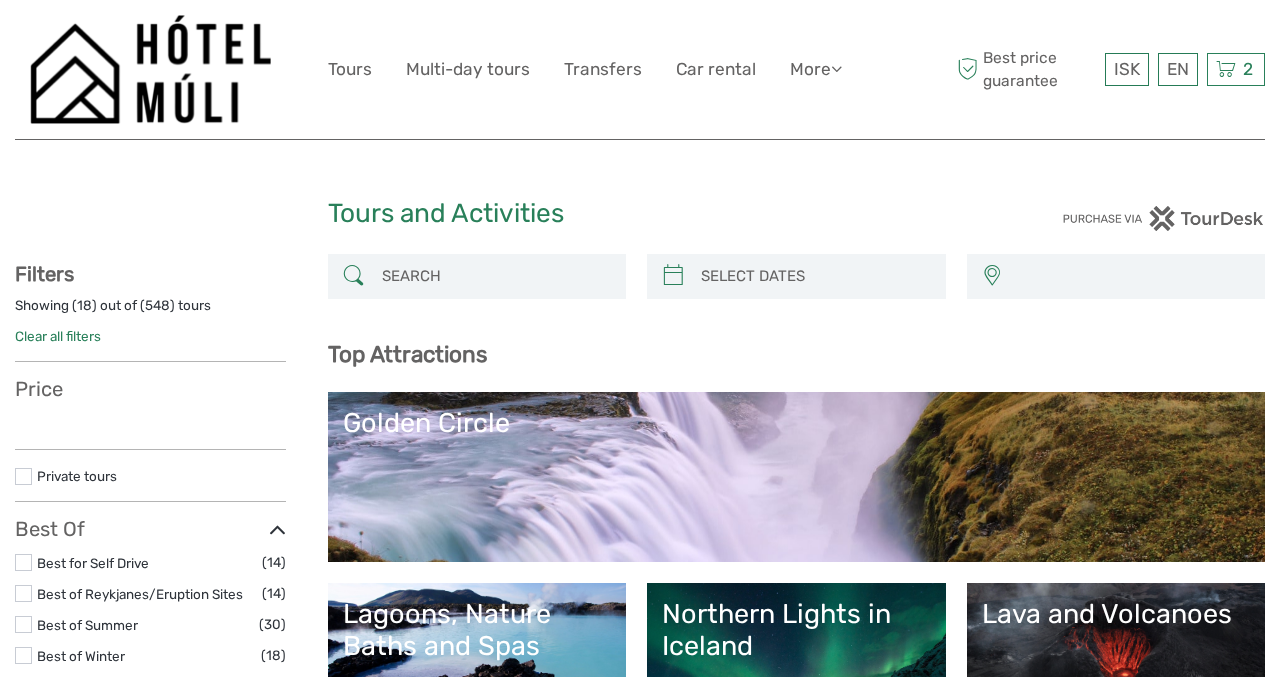 select 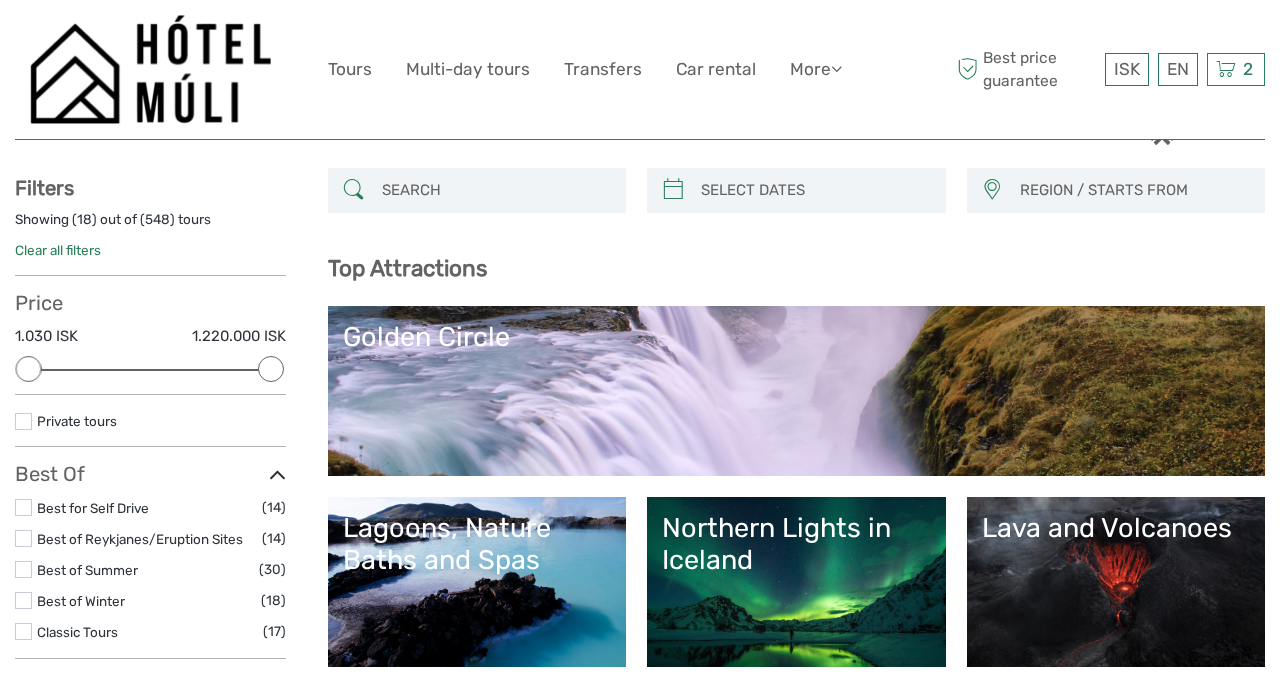 scroll, scrollTop: 108, scrollLeft: 0, axis: vertical 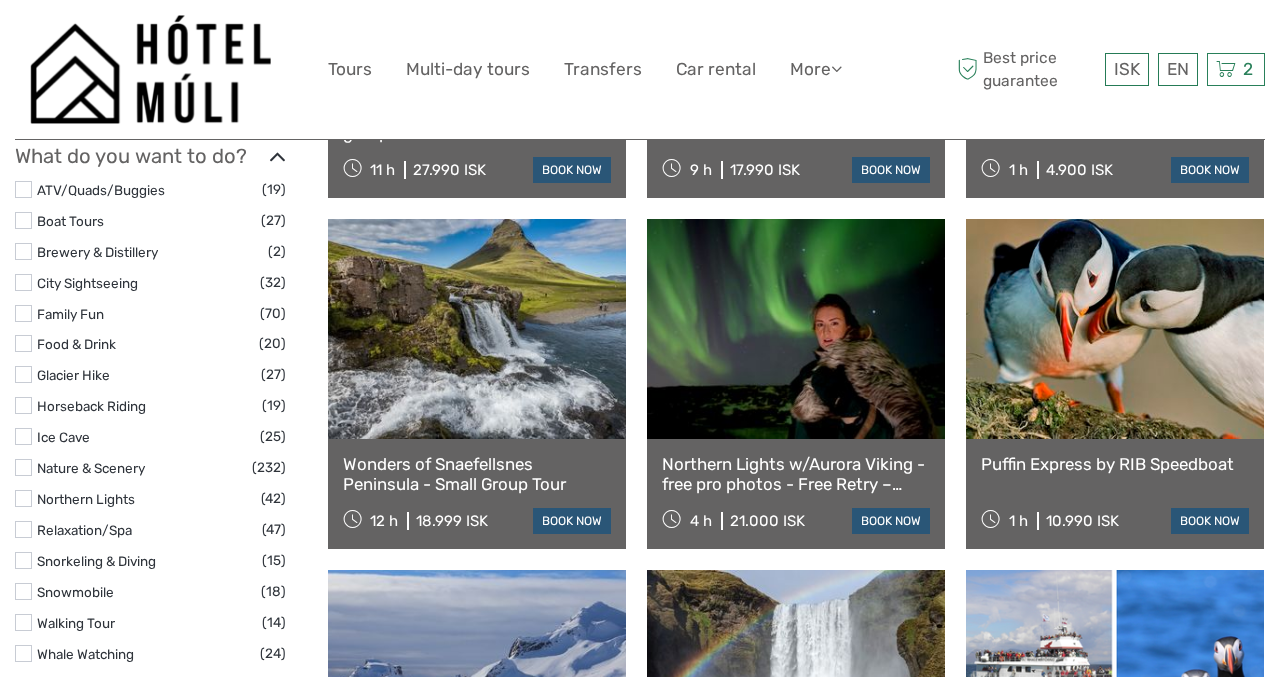 click at bounding box center (1115, 329) 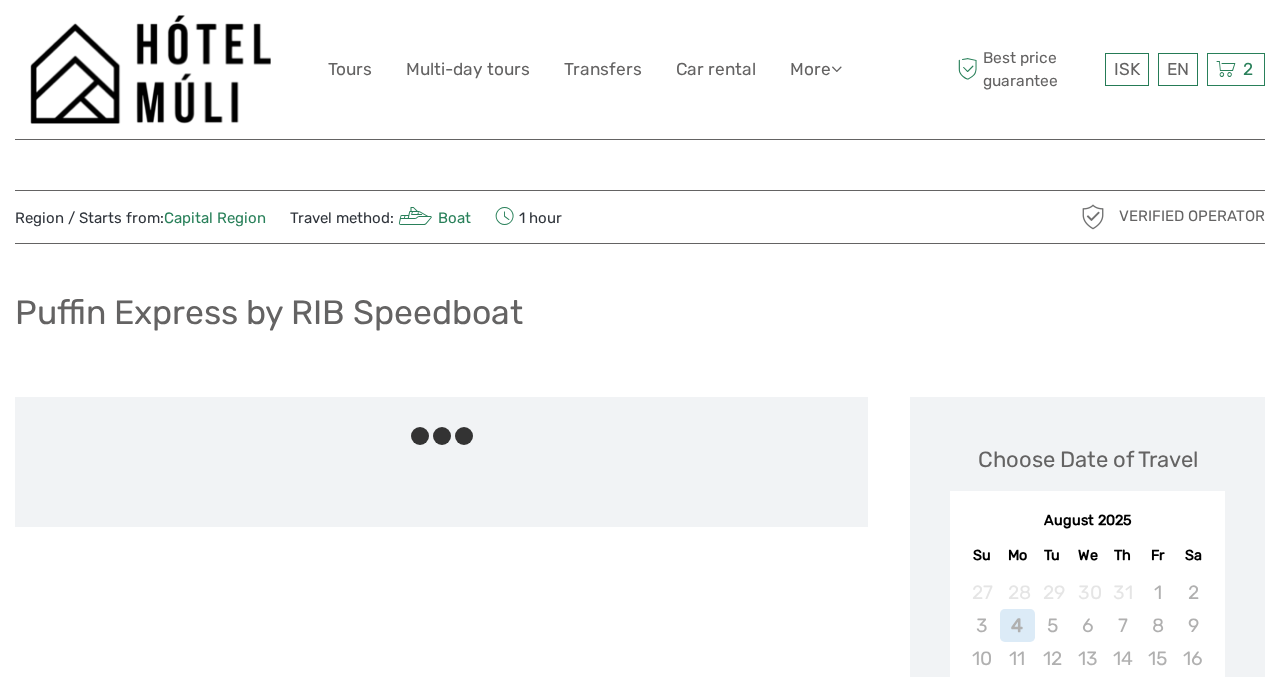 scroll, scrollTop: 0, scrollLeft: 0, axis: both 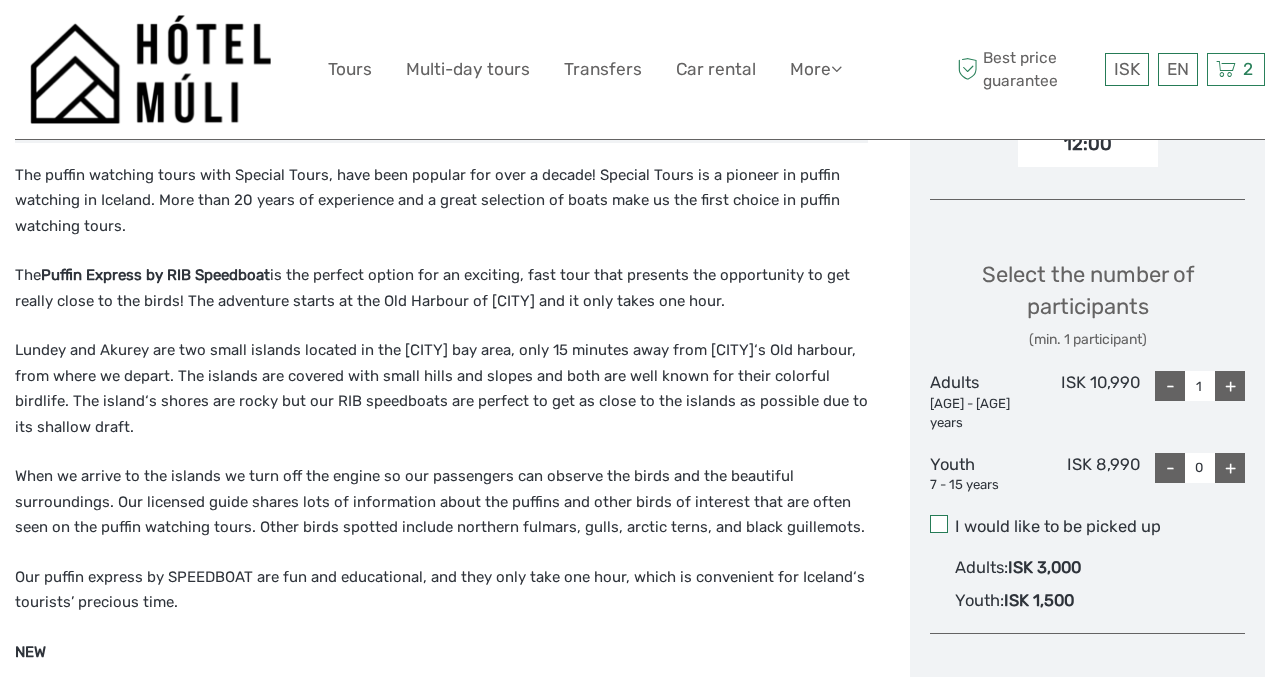 click at bounding box center [939, 524] 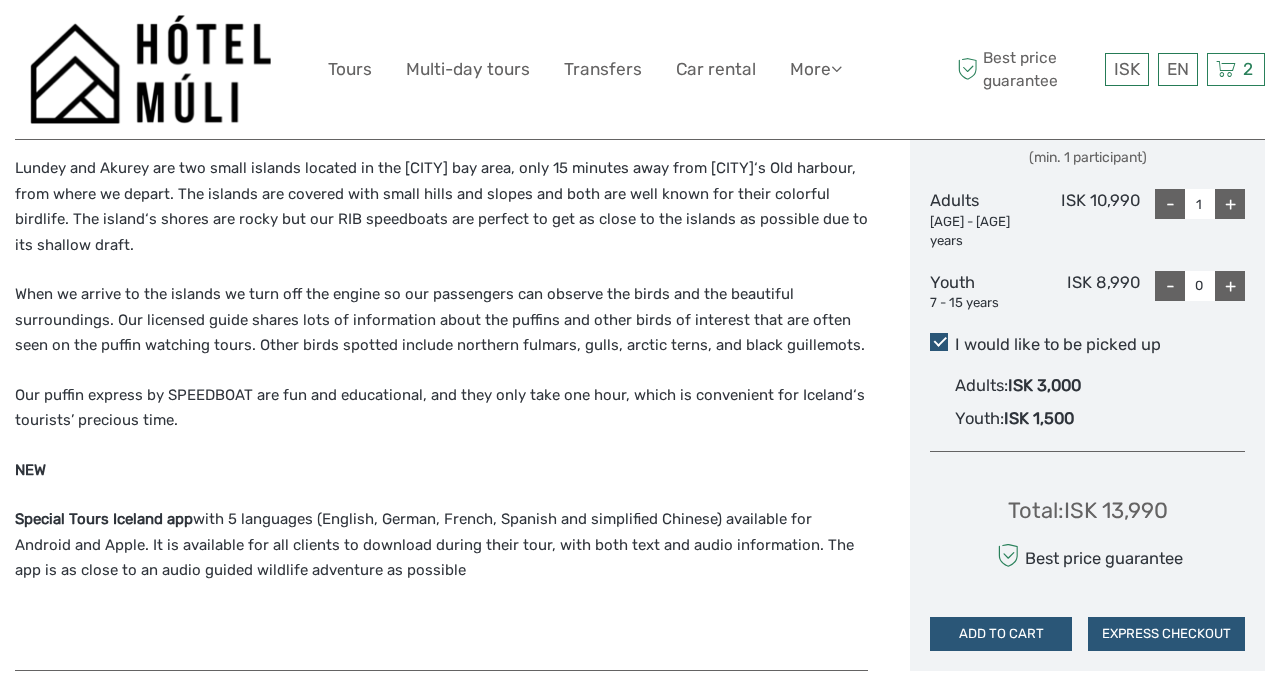 scroll, scrollTop: 937, scrollLeft: 0, axis: vertical 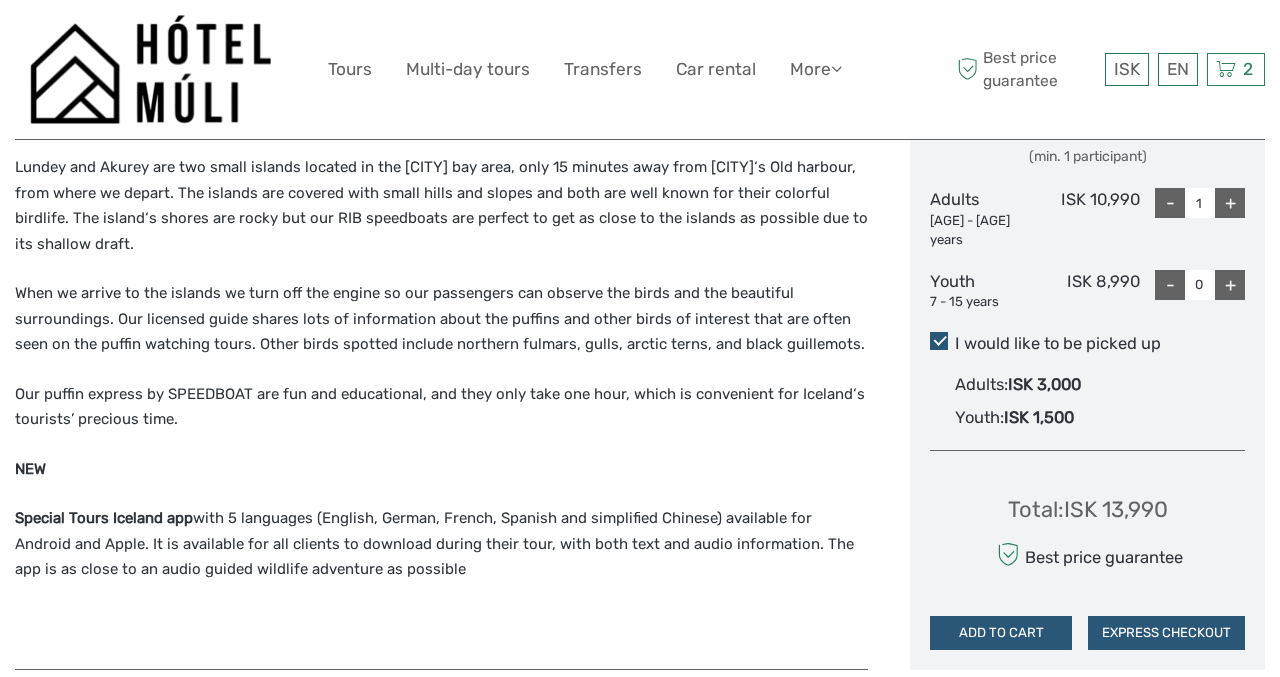 click on "+" at bounding box center (1230, 203) 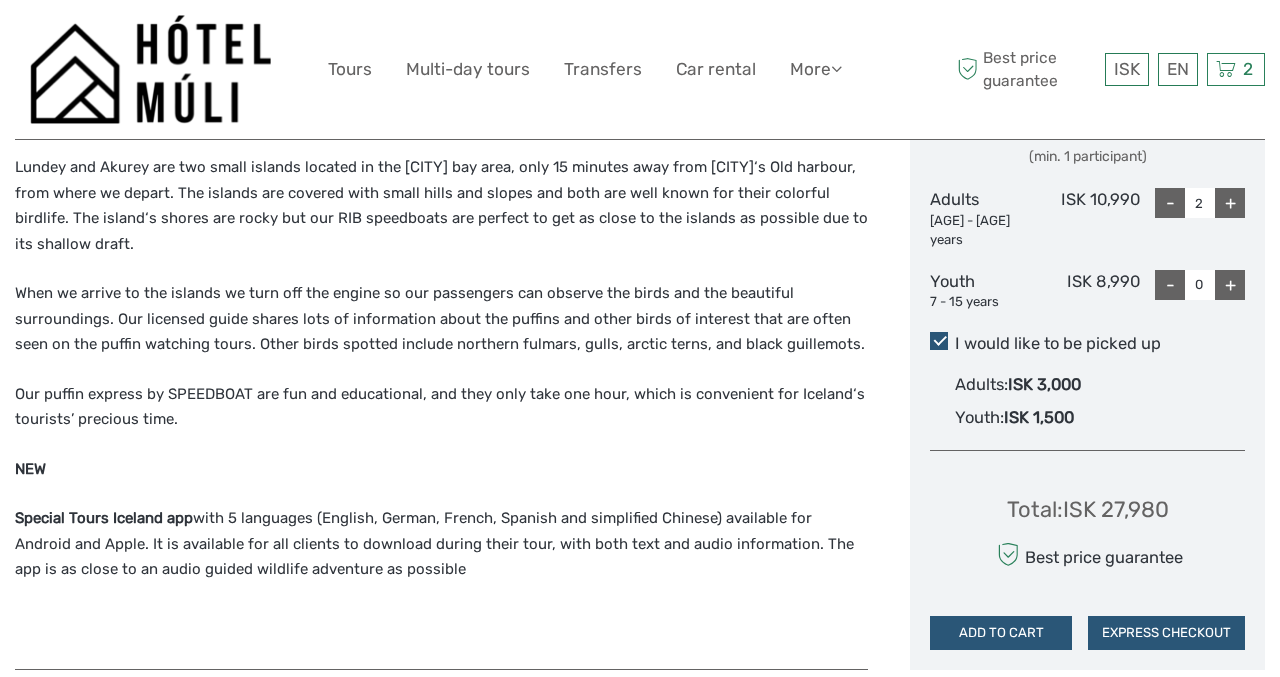 click on "The puffin watching tours with Special Tours, have been popular for over a decade! Special Tours is a pioneer in puffin watching in Iceland. More than 20 years of experience and a great selection of boats make us the first choice in puffin watching tours. The Puffin Express by RIB Speedboat is the perfect option for an exciting, fast tour that presents the opportunity to get really close to the birds! The adventure starts at the Old Harbour of [CITY] and it only takes one hour. NEW Special Tours Iceland app
[NUMBER]" at bounding box center [462, 451] 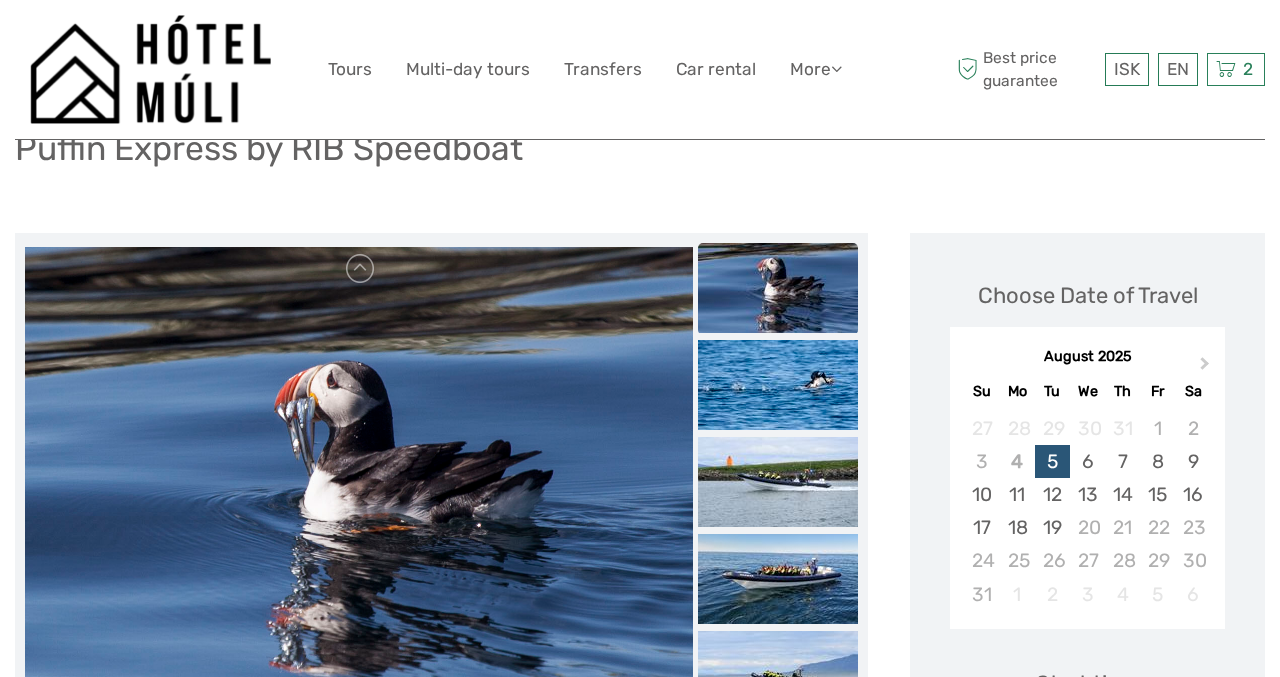scroll, scrollTop: 163, scrollLeft: 0, axis: vertical 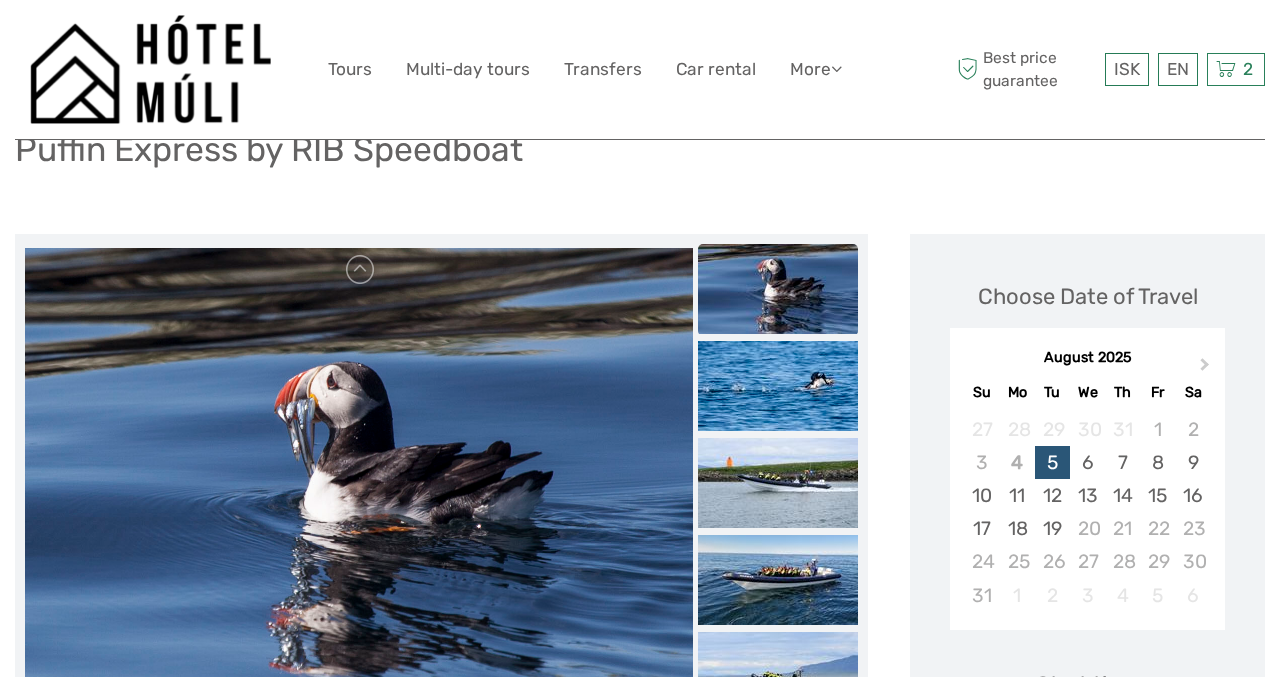 click at bounding box center [359, 483] 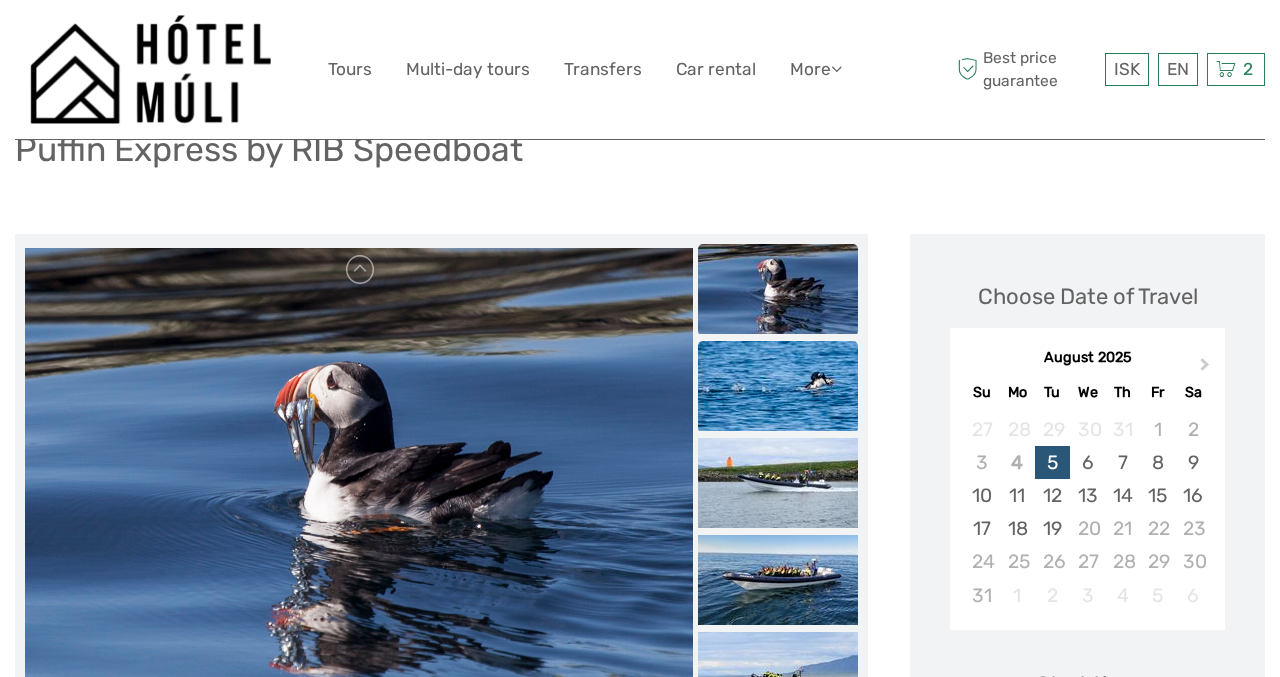 click at bounding box center [778, 386] 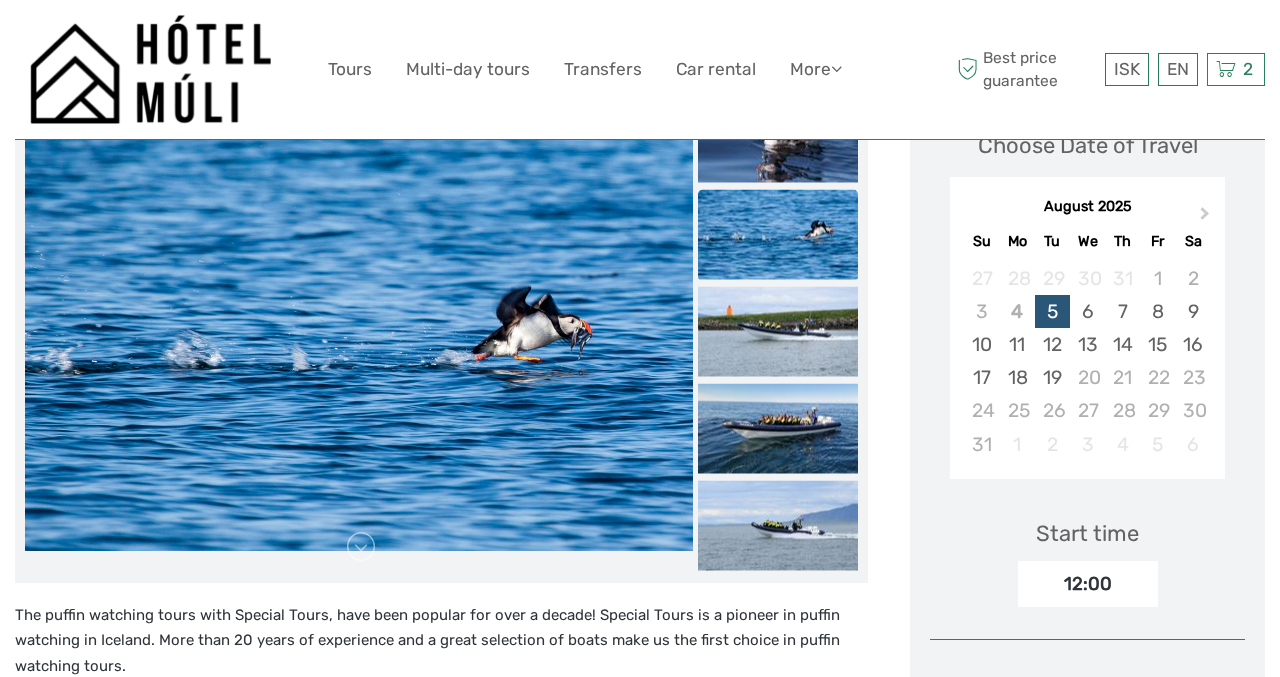 scroll, scrollTop: 320, scrollLeft: 0, axis: vertical 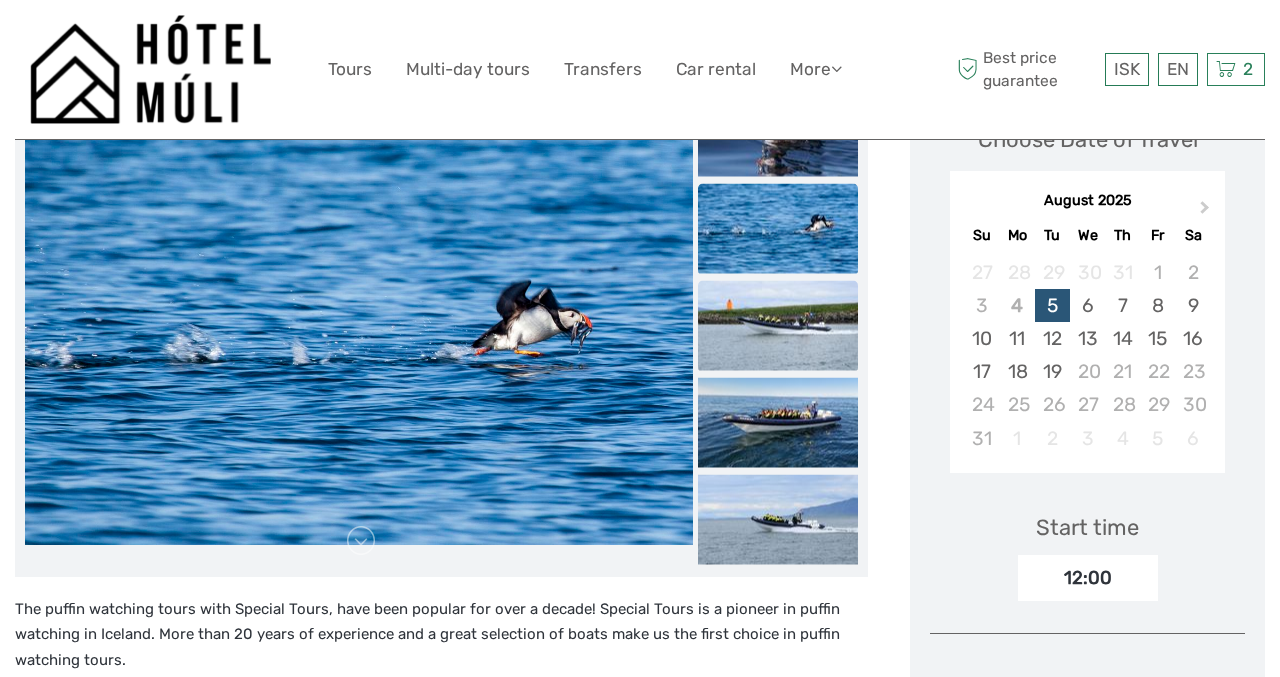 click at bounding box center (778, 325) 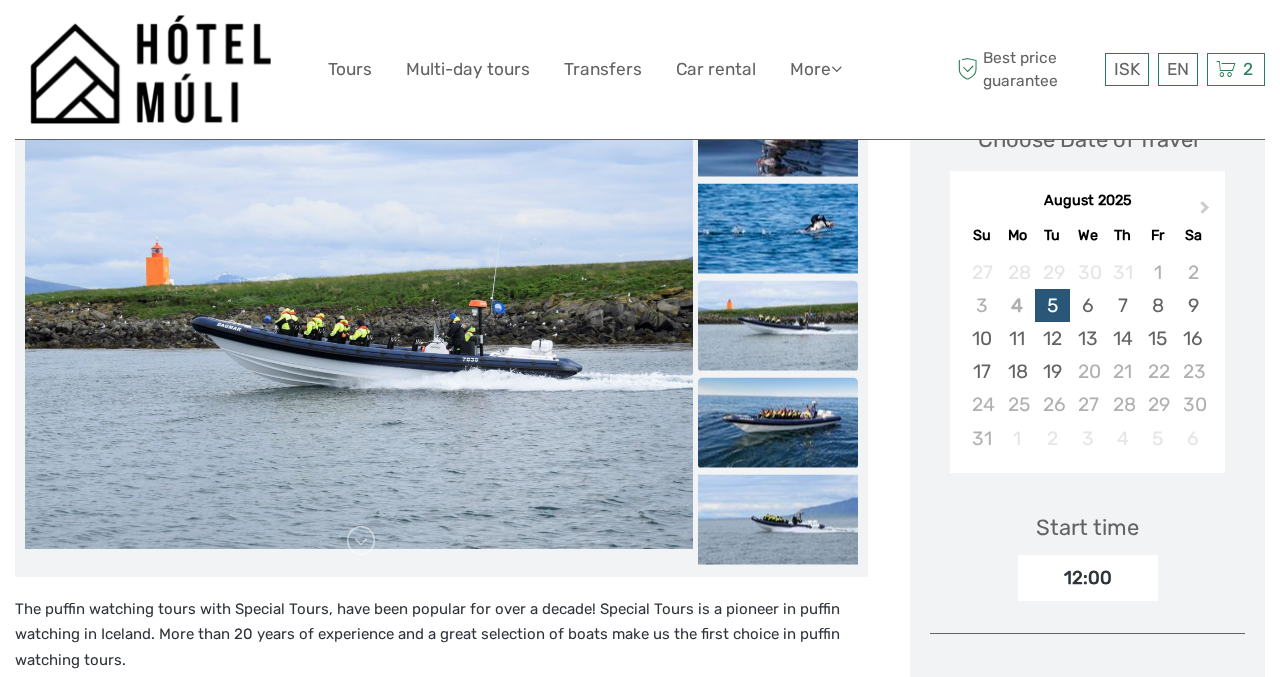 click at bounding box center (778, 422) 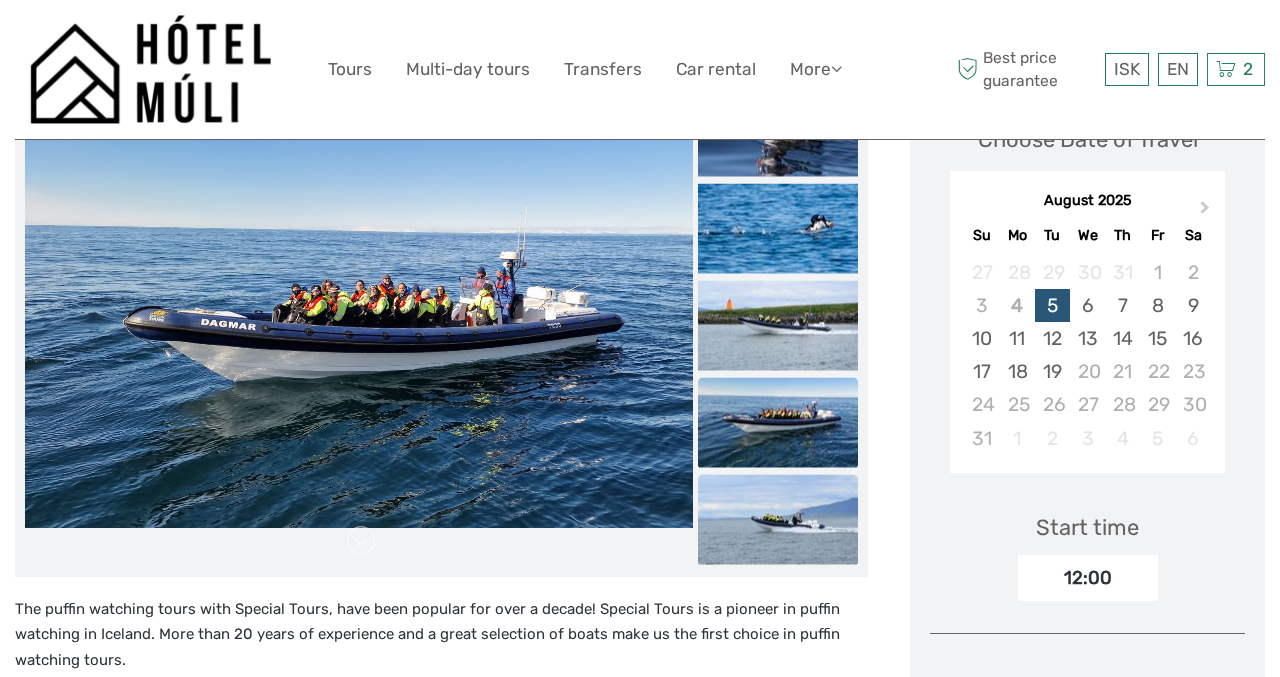 click at bounding box center (778, 519) 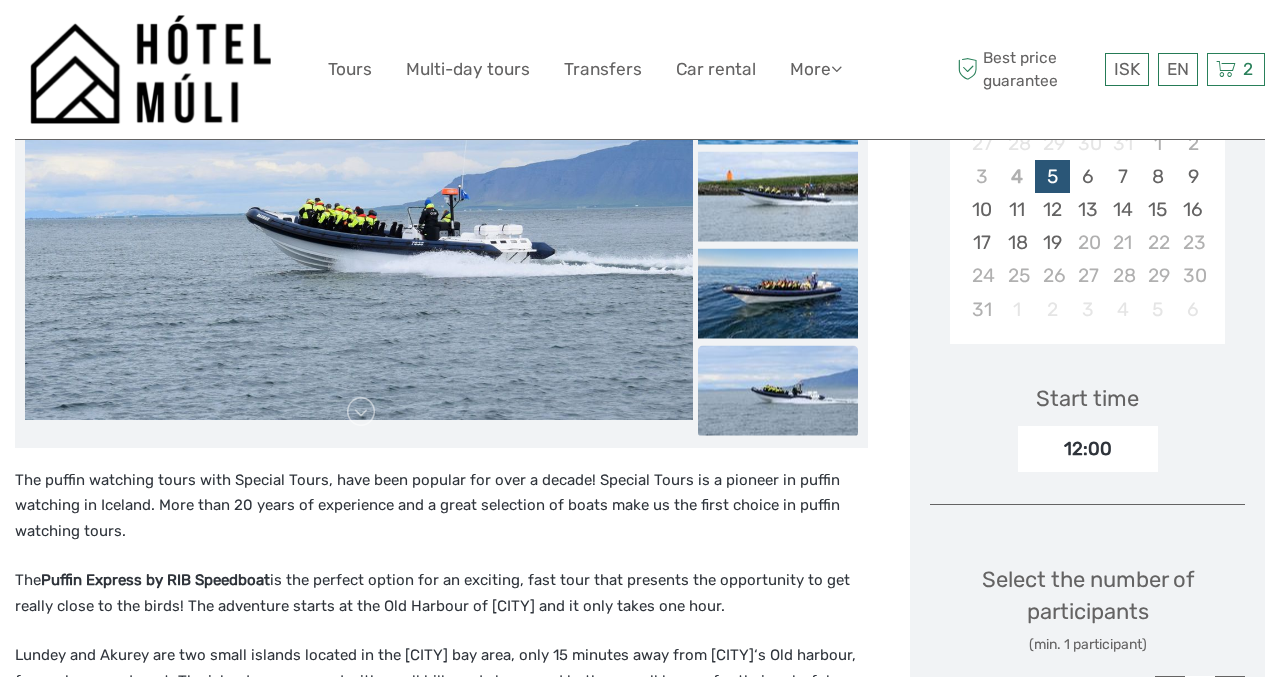 scroll, scrollTop: 450, scrollLeft: 0, axis: vertical 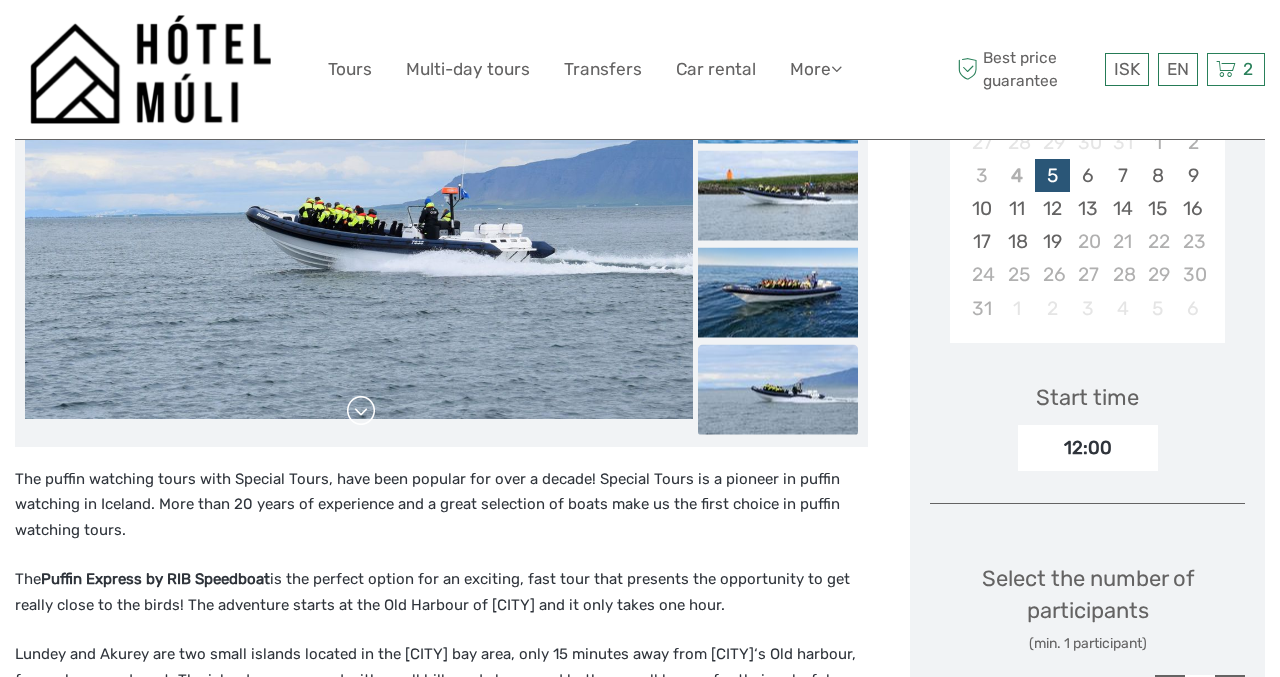 click at bounding box center [361, 411] 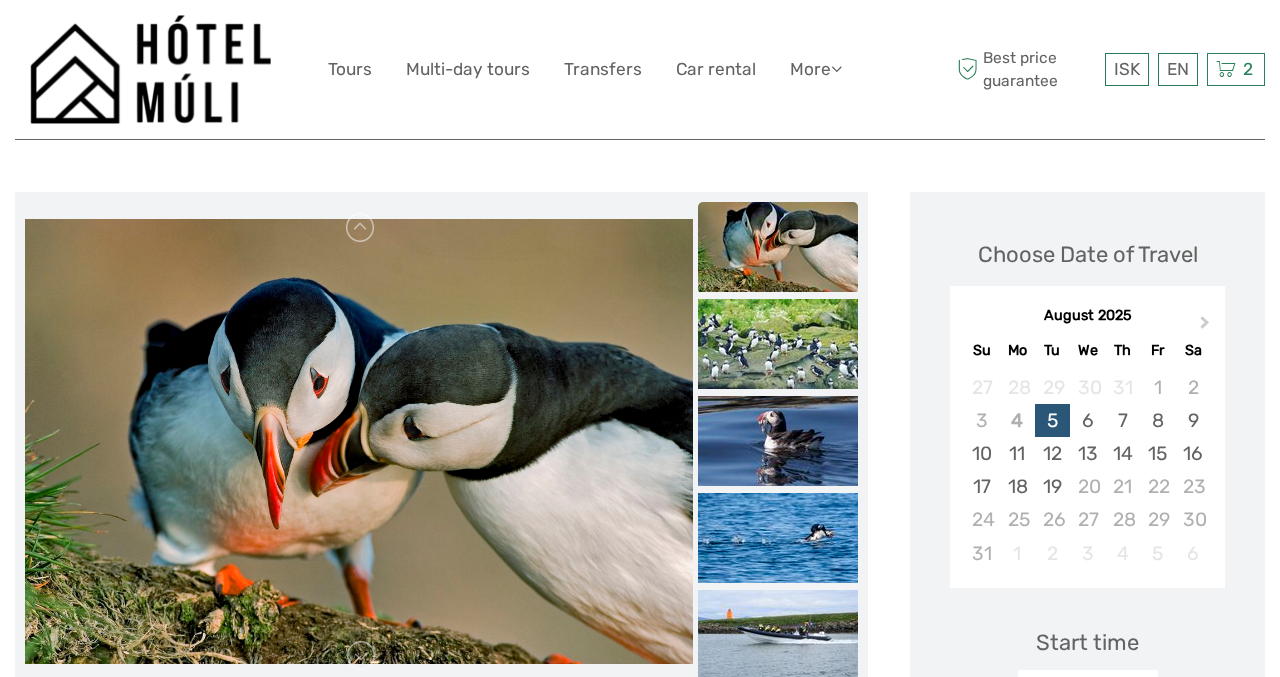 scroll, scrollTop: 201, scrollLeft: 0, axis: vertical 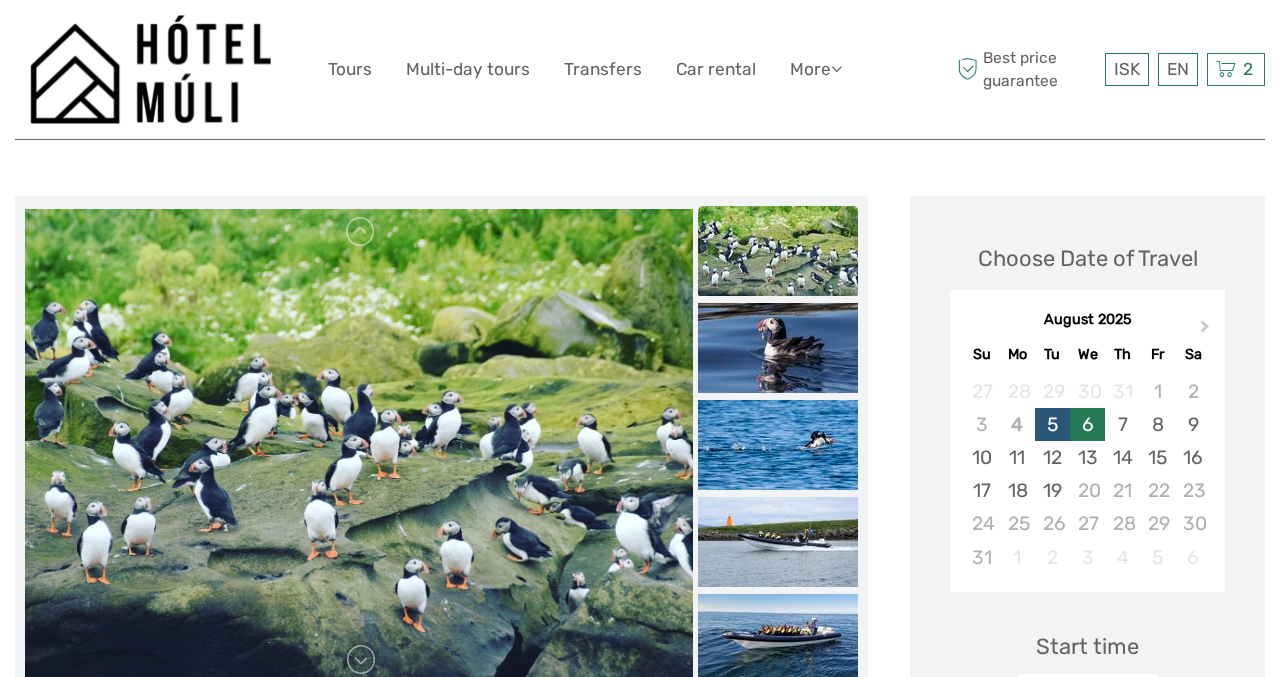 click on "6" at bounding box center [1087, 424] 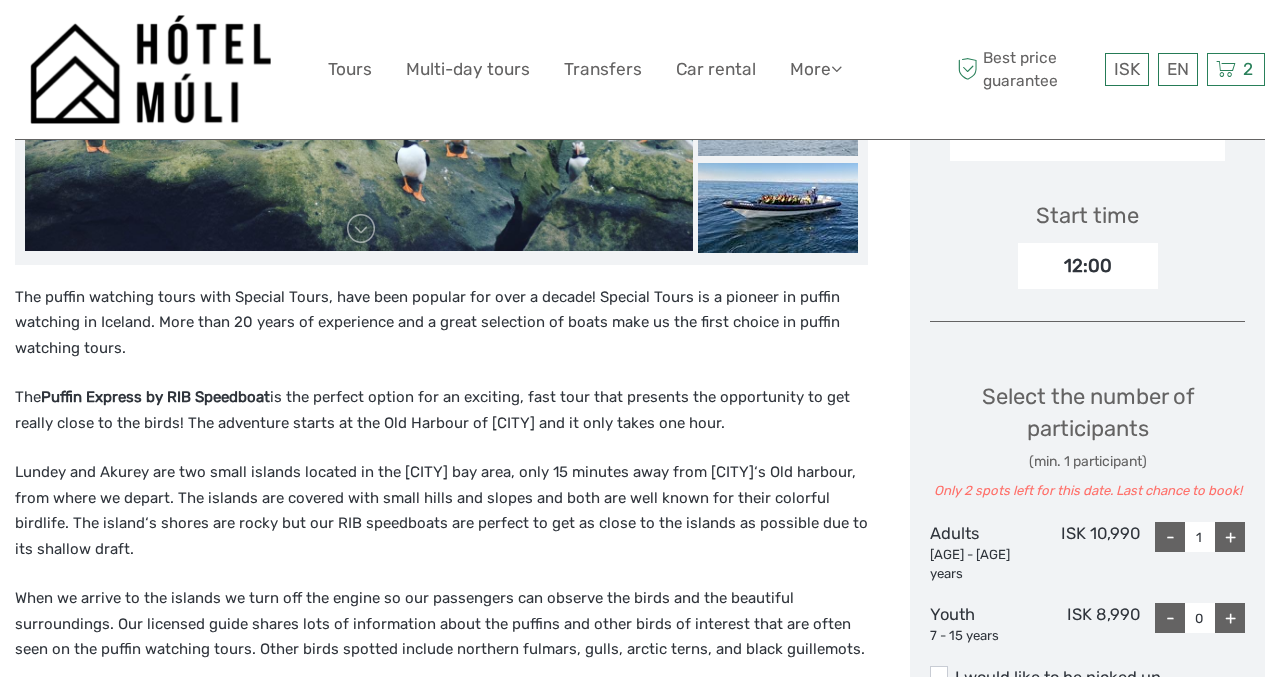 scroll, scrollTop: 634, scrollLeft: 0, axis: vertical 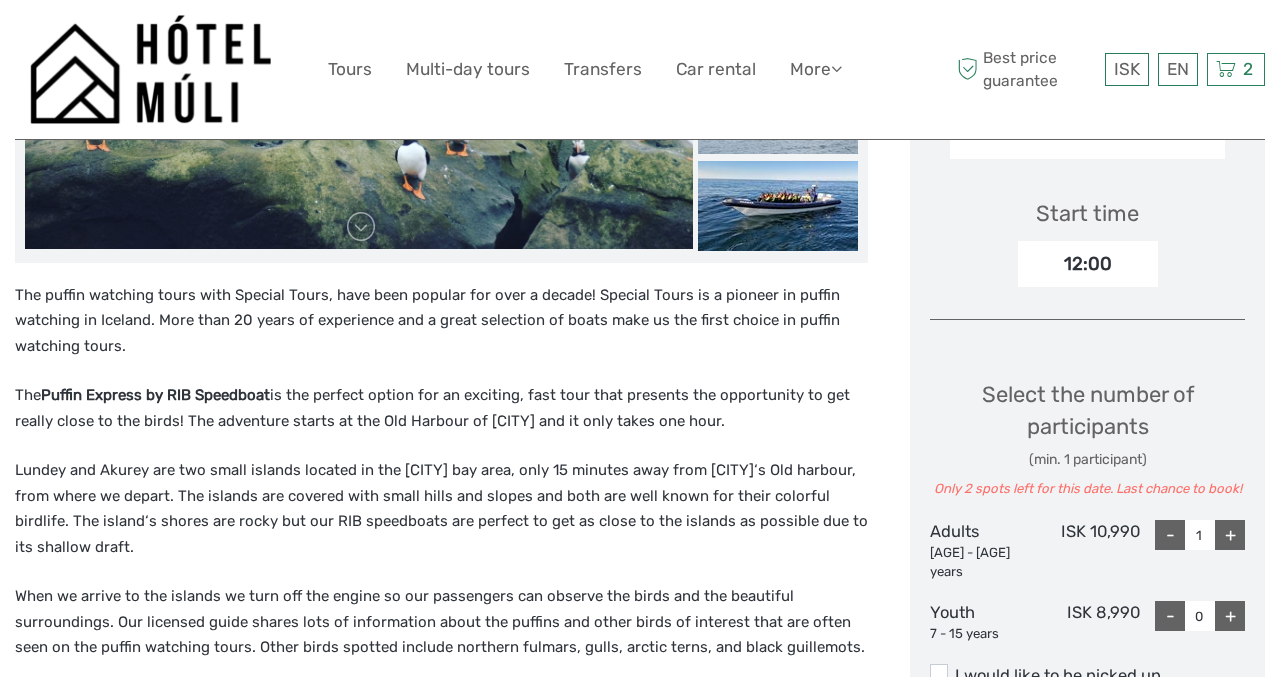 click on "+" at bounding box center (1230, 535) 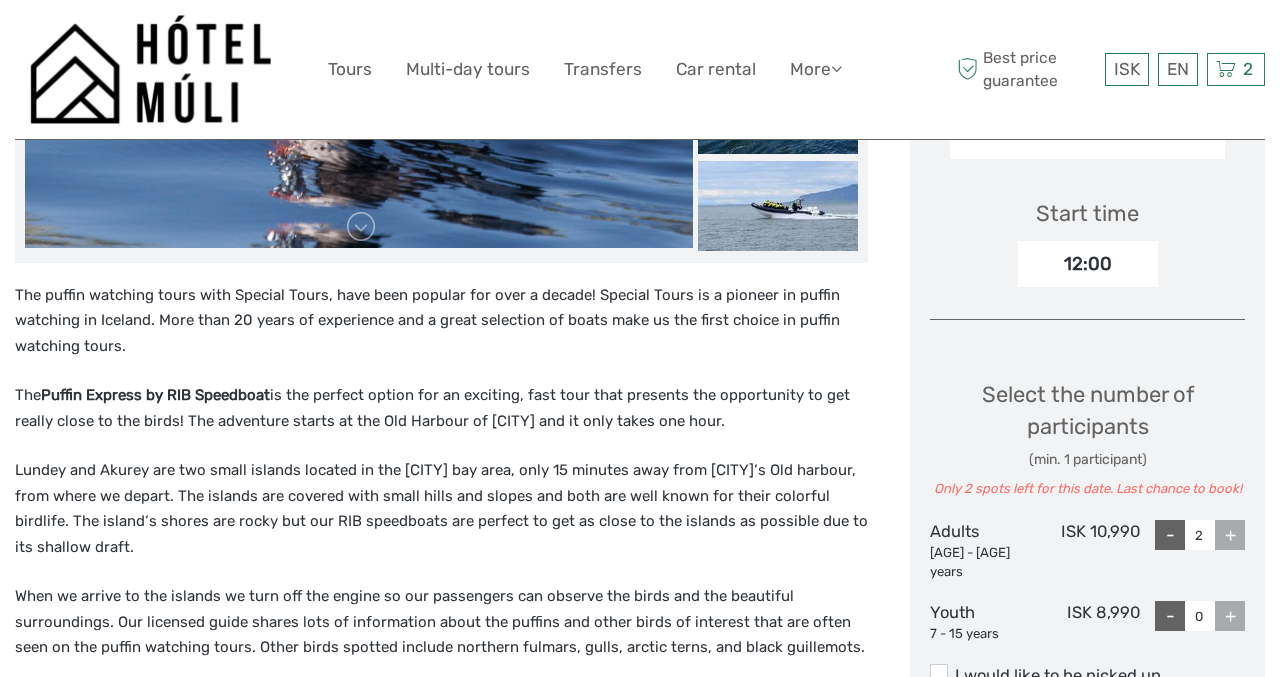 click on "The puffin watching tours with Special Tours, have been popular for over a decade! Special Tours is a pioneer in puffin watching in Iceland. More than 20 years of experience and a great selection of boats make us the first choice in puffin watching tours.  The  Puffin Express by RIB Speedboat  is the perfect option for an exciting, fast tour that presents the opportunity to get really close to the birds! The adventure starts at the Old Harbour of Reykjavík and it only takes one hour. NEW Special Tours Iceland app
10" at bounding box center (462, 754) 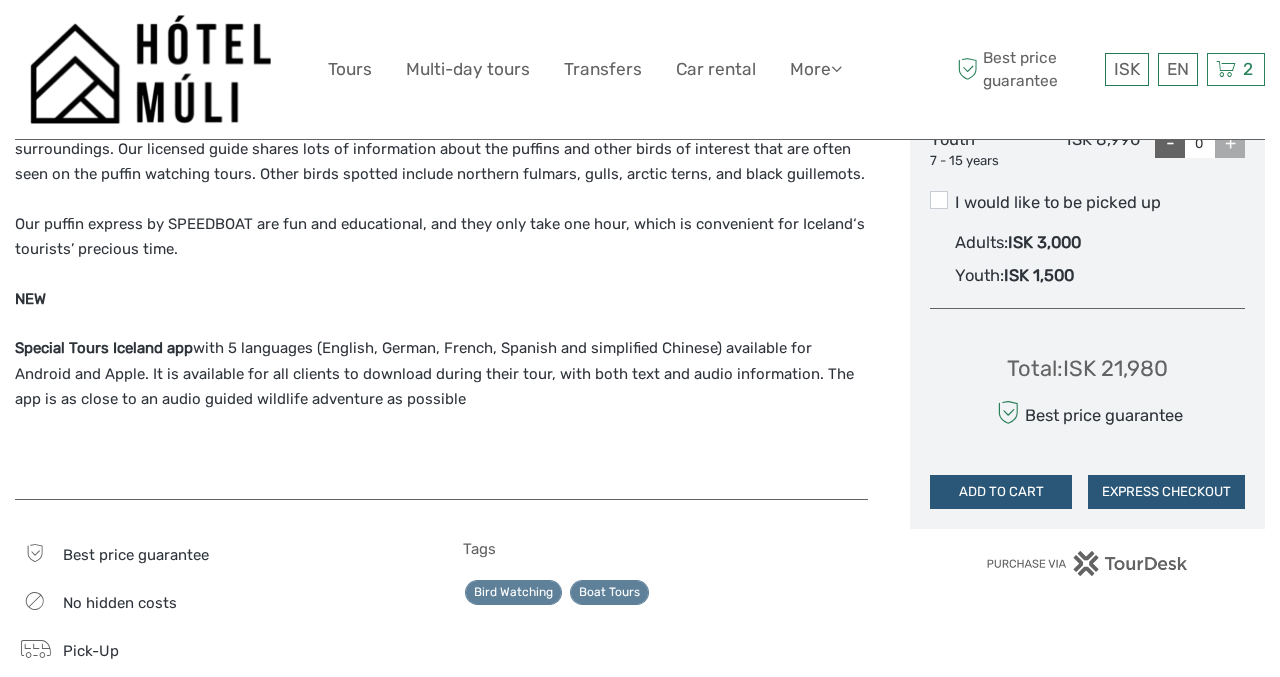 scroll, scrollTop: 1109, scrollLeft: 0, axis: vertical 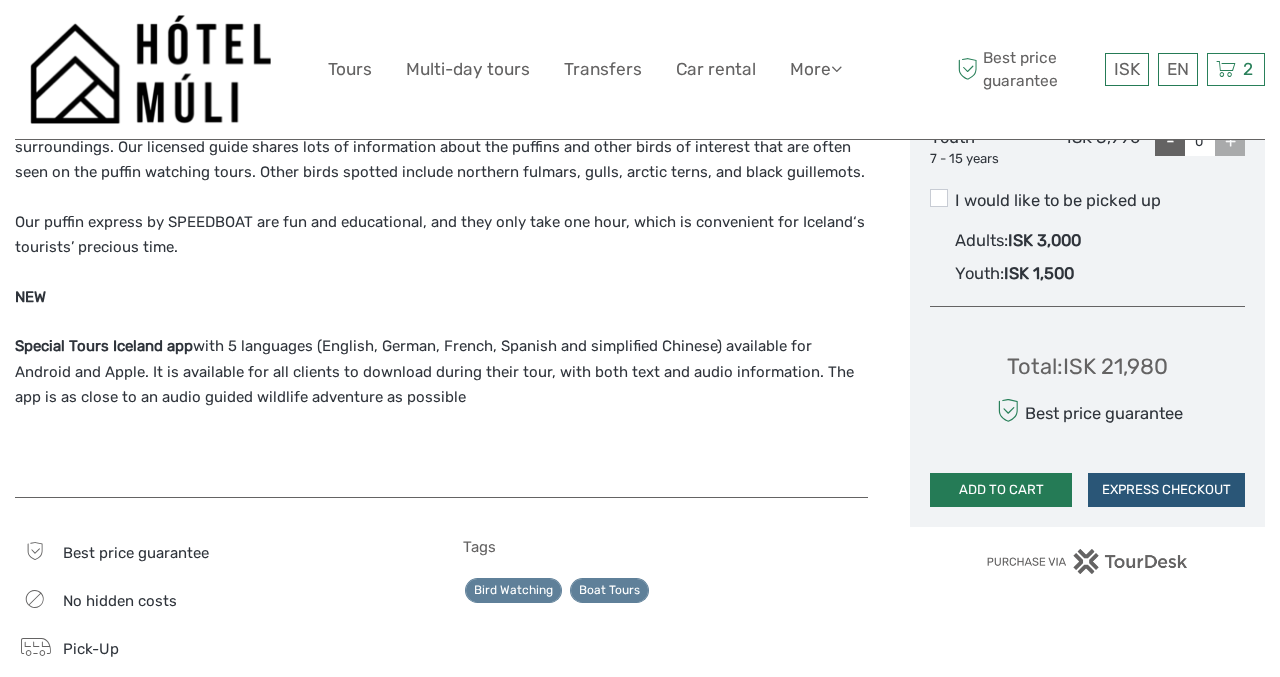 click on "ADD TO CART" at bounding box center [1001, 490] 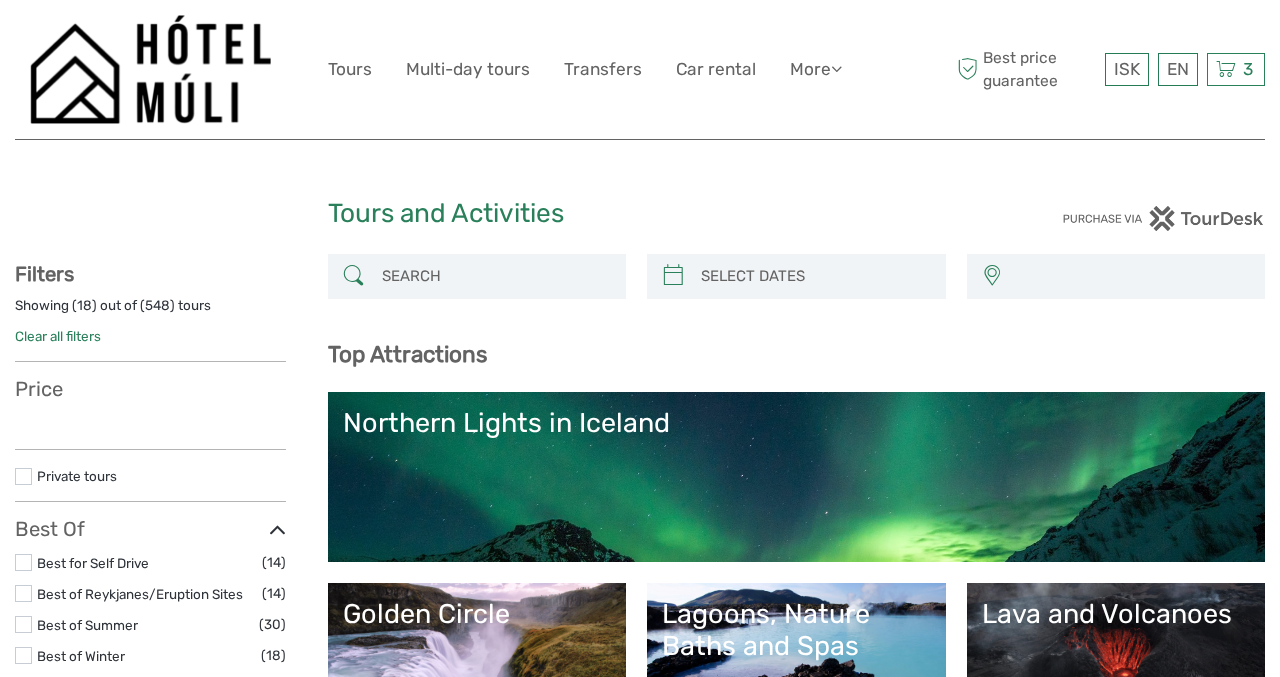 select 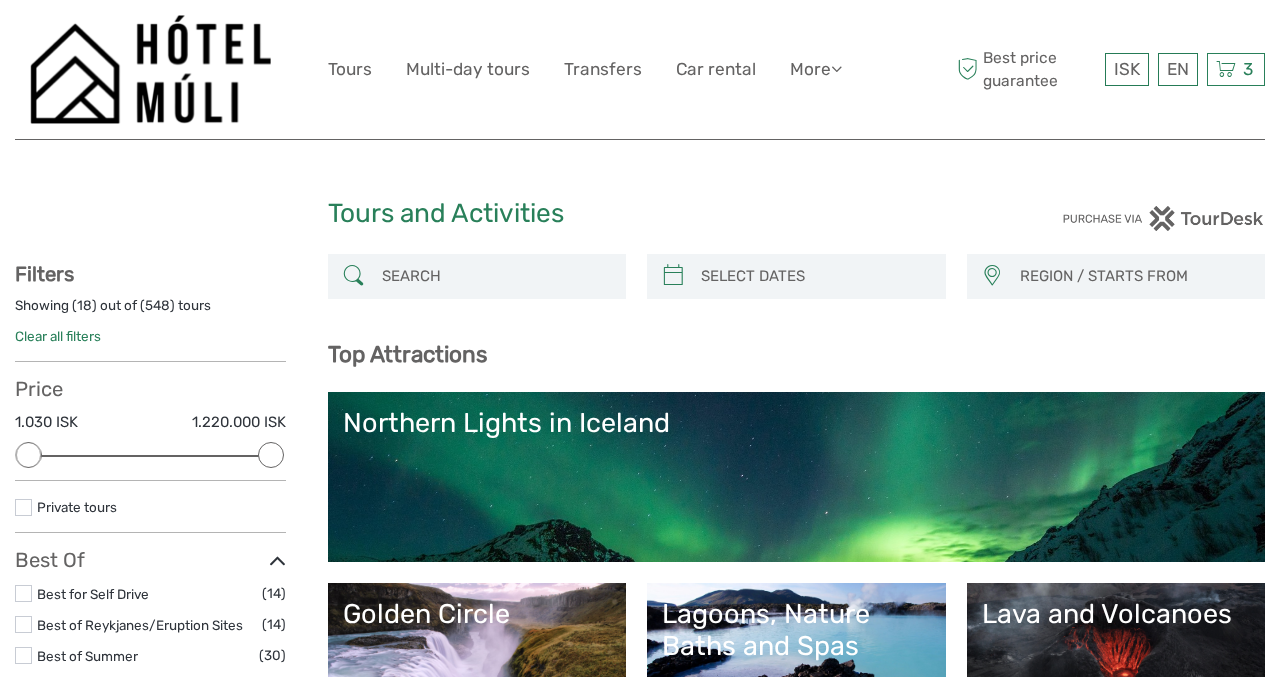 scroll, scrollTop: 0, scrollLeft: 0, axis: both 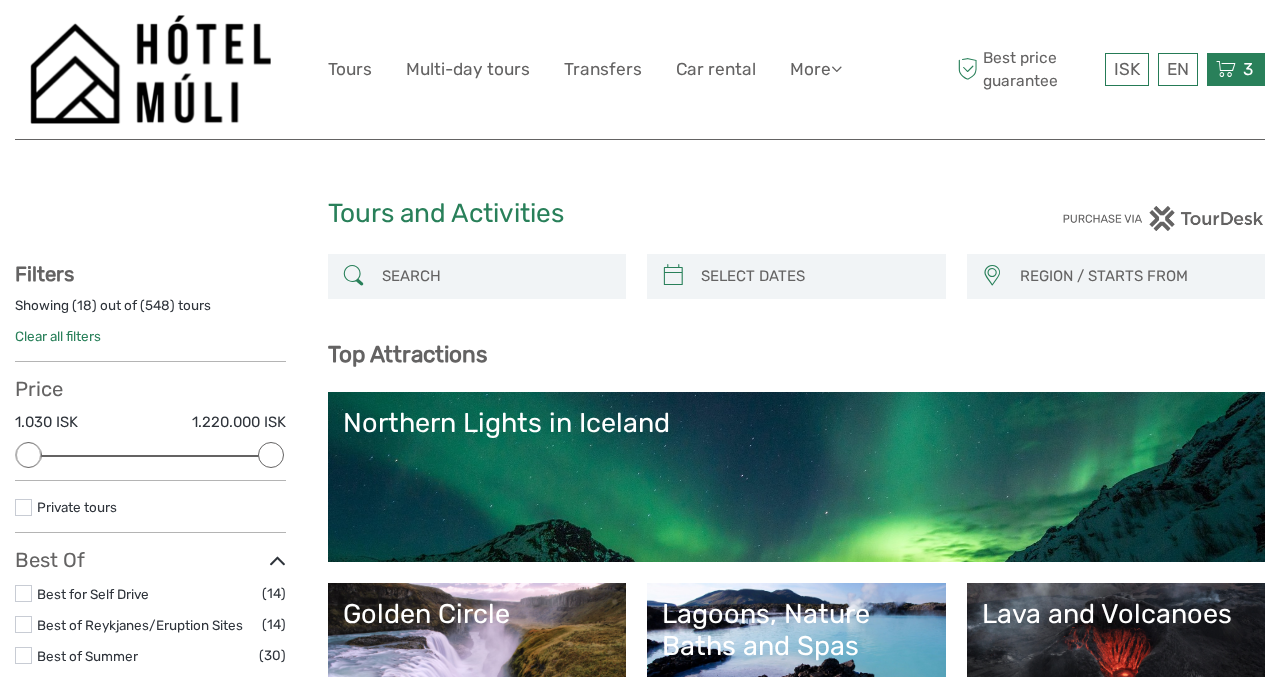 click on "3
Items
Golden Circle and Waterfalls, with Friðheimar Farm and Kerið in small group
2x Adults
Friday, 08 August 2025 - 09:00 AM
35.980 ISK
Wonders of Snaefellsnes Peninsula - Small Group Tour
1x Adult (16+)
Thursday, 07 August 2025 - 08:00 AM
18.999 ISK
Puffin Express by RIB Speedboat
2x Adults" at bounding box center (1236, 69) 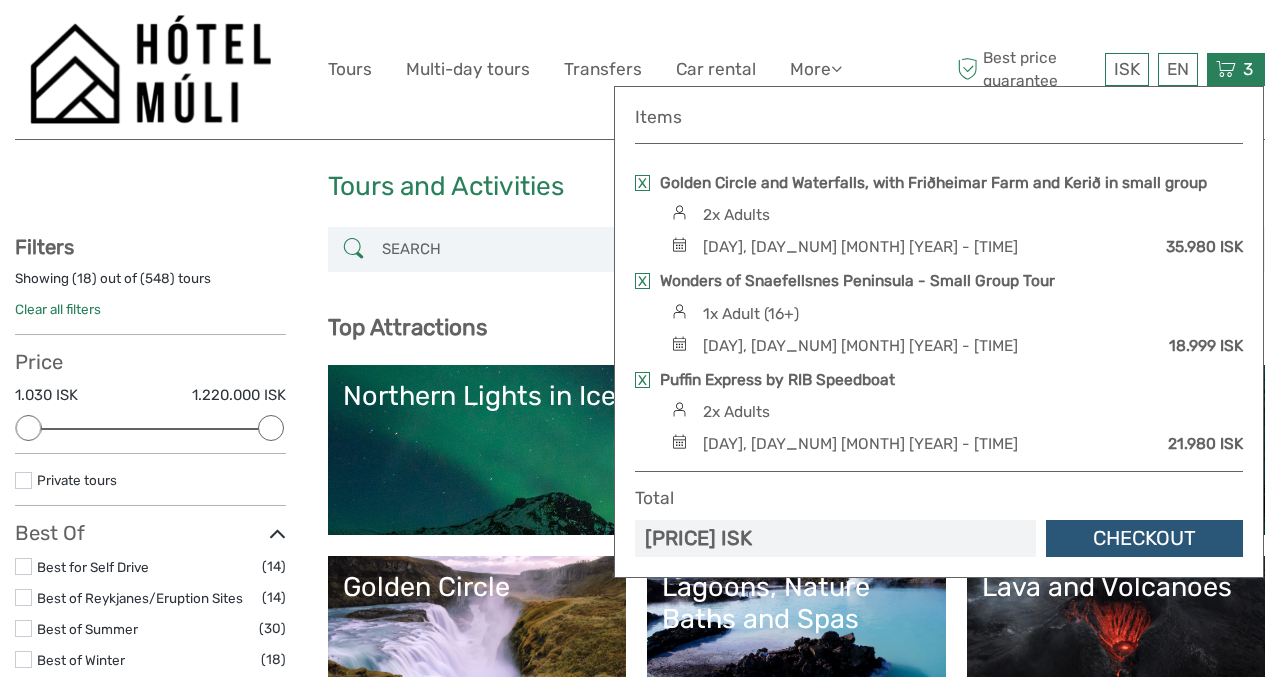 scroll, scrollTop: 0, scrollLeft: 0, axis: both 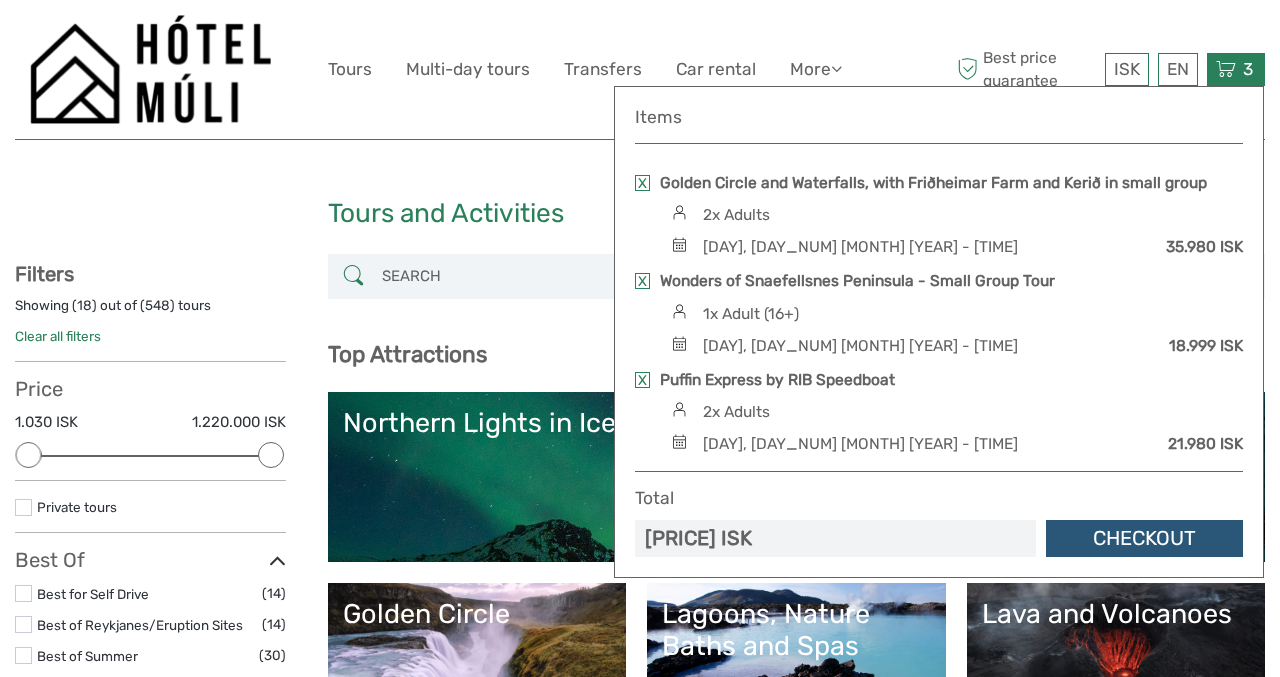 click at bounding box center [679, 441] 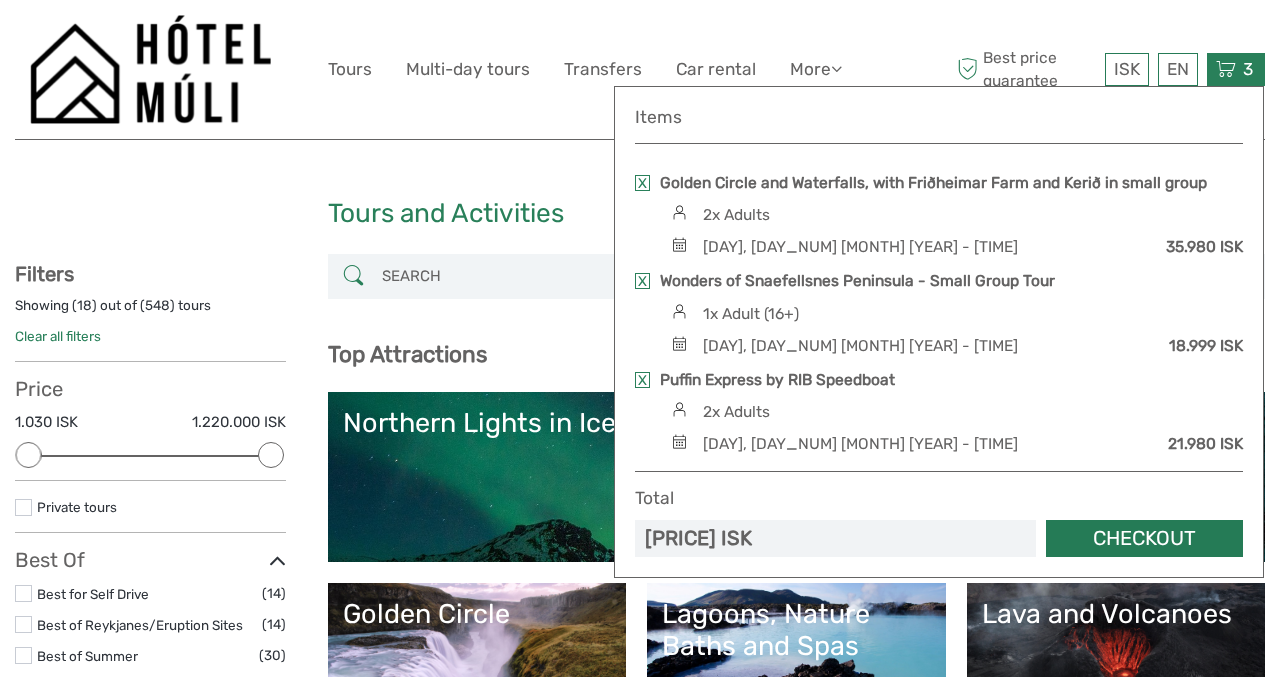 click on "Checkout" at bounding box center (1144, 538) 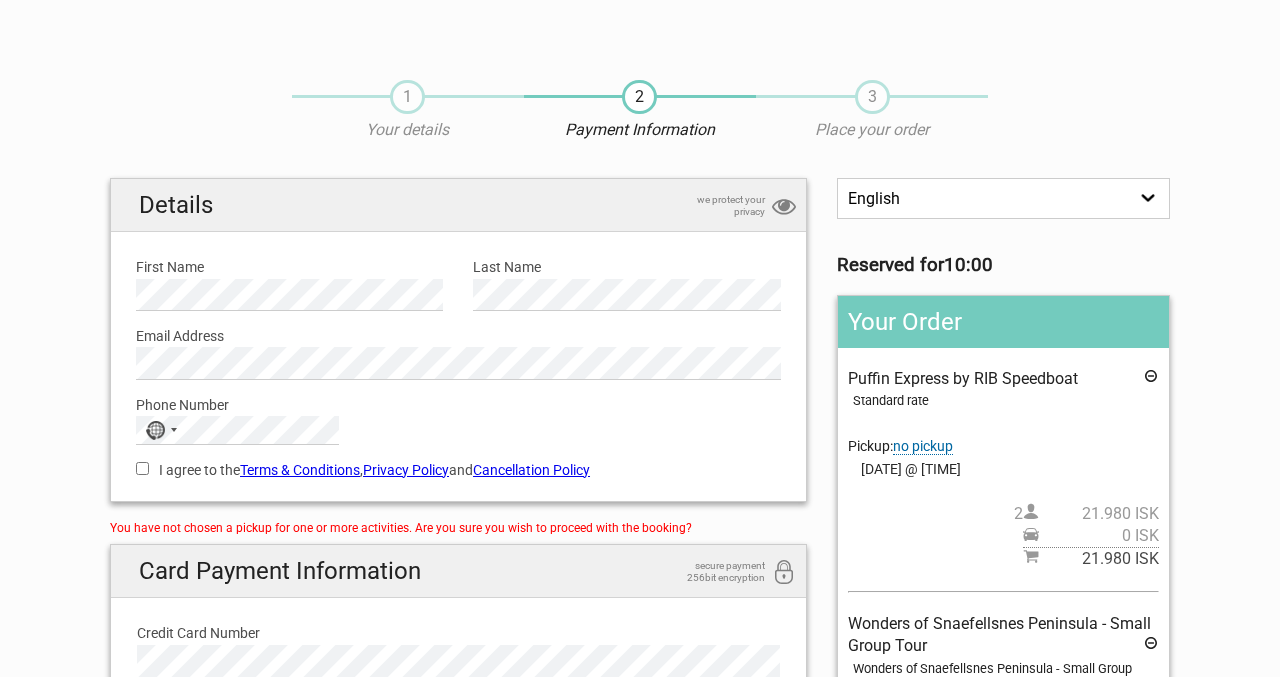 click on "1
Your details
2
Payment Information
3
Place your order
English
Español
Deutsch
Reserved for [TIME]
Your Order
Puffin Express by RIB Speedboat
Standard rate
Pickup:
no pickup
Select an option
Drop Off
100 ICELAND HOTEL - Pick Up location : Bus Stop 9 Snorrabraut
101 Guesthouse - Pick Up location : Bus stop 9 Snorrabraut
101 Hotel - Pick up location: Bus stop 6
101 Skuggi Guesthouse - Pick up location: Bus stop 14
2" at bounding box center (640, 730) 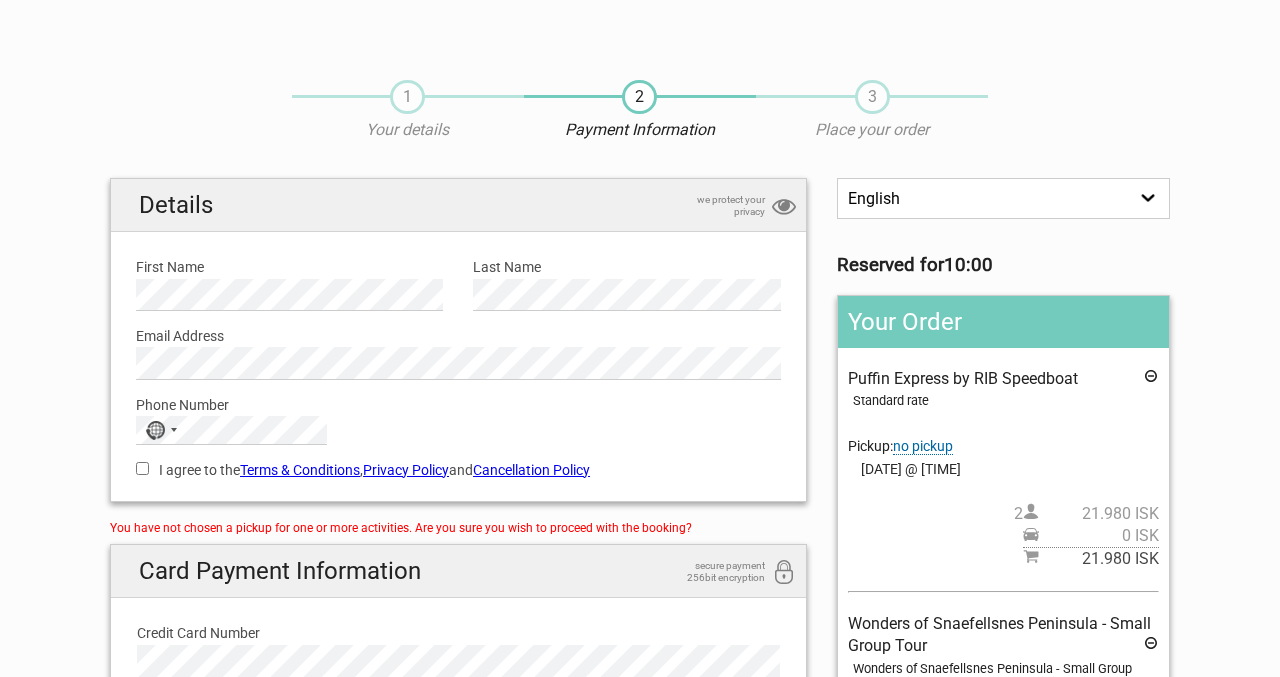 scroll, scrollTop: 0, scrollLeft: 0, axis: both 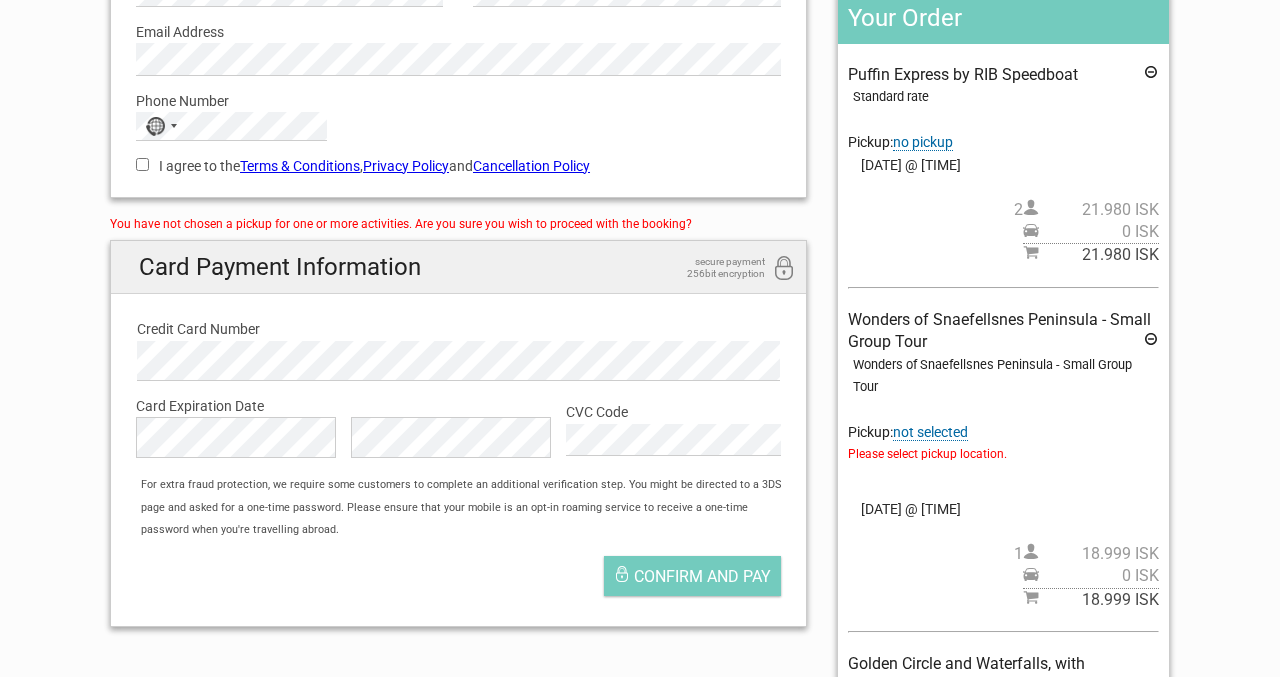 click on "no pickup" at bounding box center (923, 142) 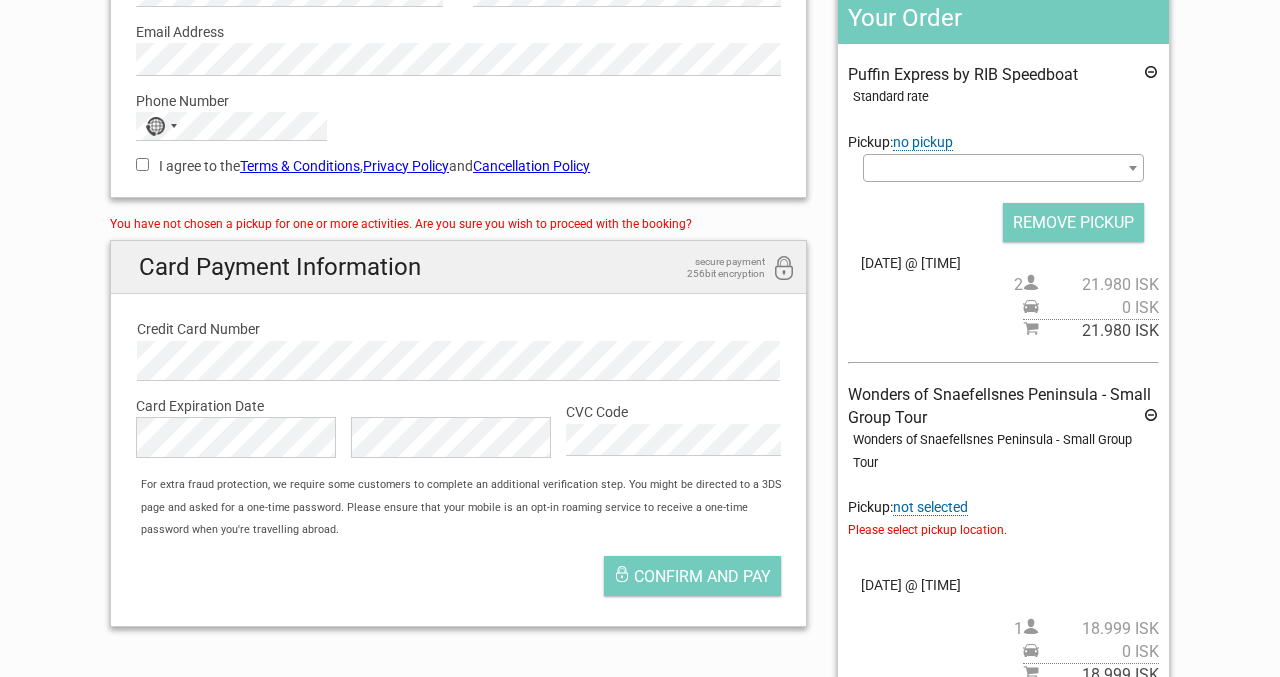 click at bounding box center (1003, 168) 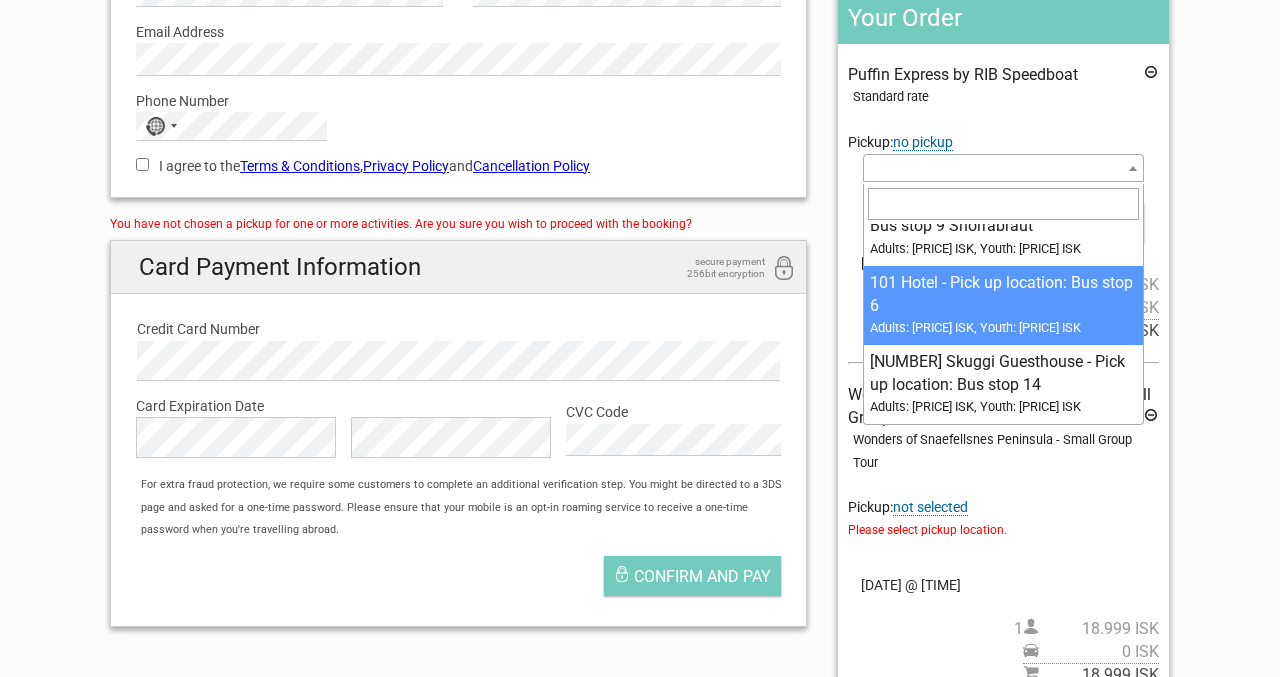 scroll, scrollTop: 178, scrollLeft: 0, axis: vertical 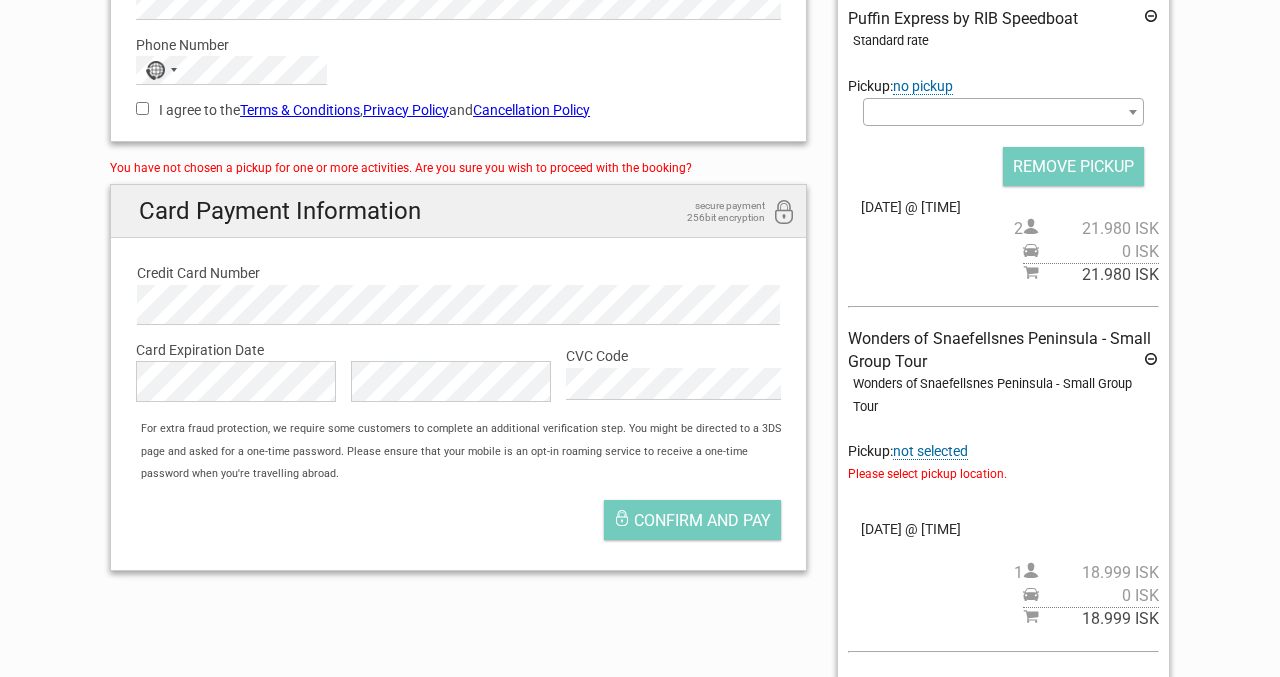 click on "1
Your details
2
Payment Information
3
Place your order
English
Español
Deutsch
Reserved for [TIME]
Your Order
Puffin Express by RIB Speedboat
Standard rate
Pickup:
no pickup
Select an option
Drop Off
100 ICELAND HOTEL - Pick Up location : Bus Stop 9 Snorrabraut
101 Guesthouse - Pick Up location : Bus stop 9 Snorrabraut
101 Hotel - Pick up location: Bus stop 6
101 Skuggi Guesthouse - Pick up location: Bus stop 14
2" at bounding box center [640, 408] 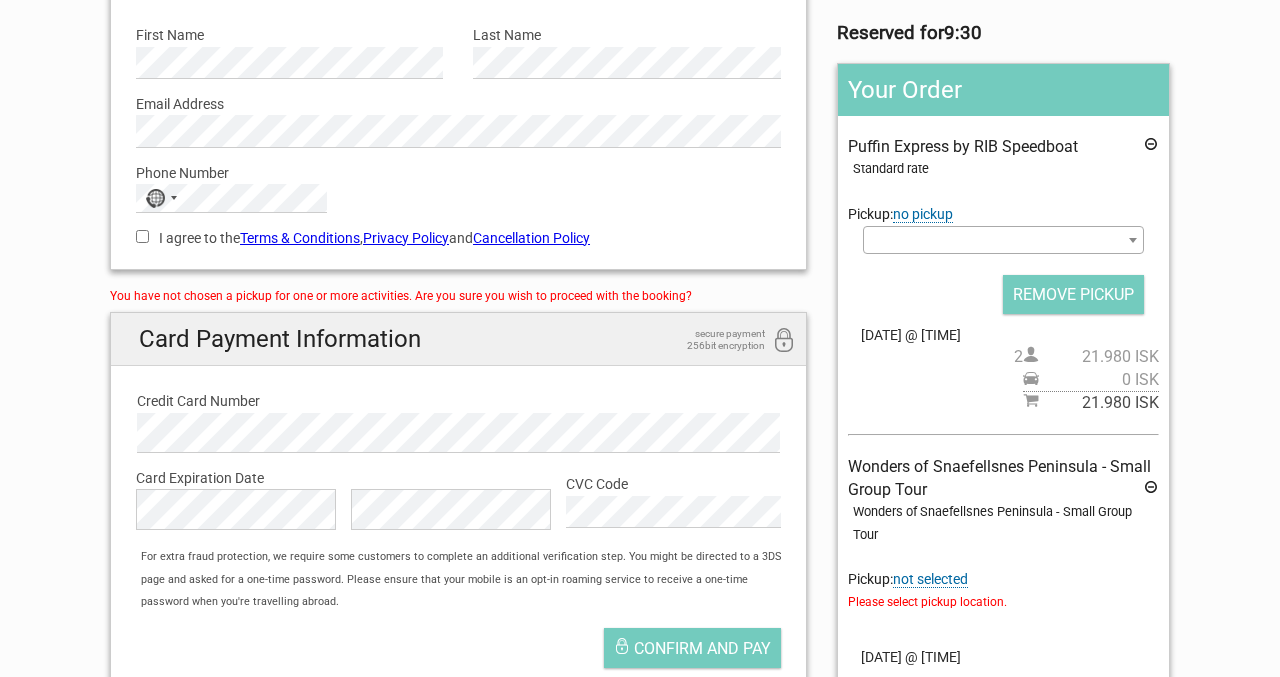 scroll, scrollTop: 226, scrollLeft: 0, axis: vertical 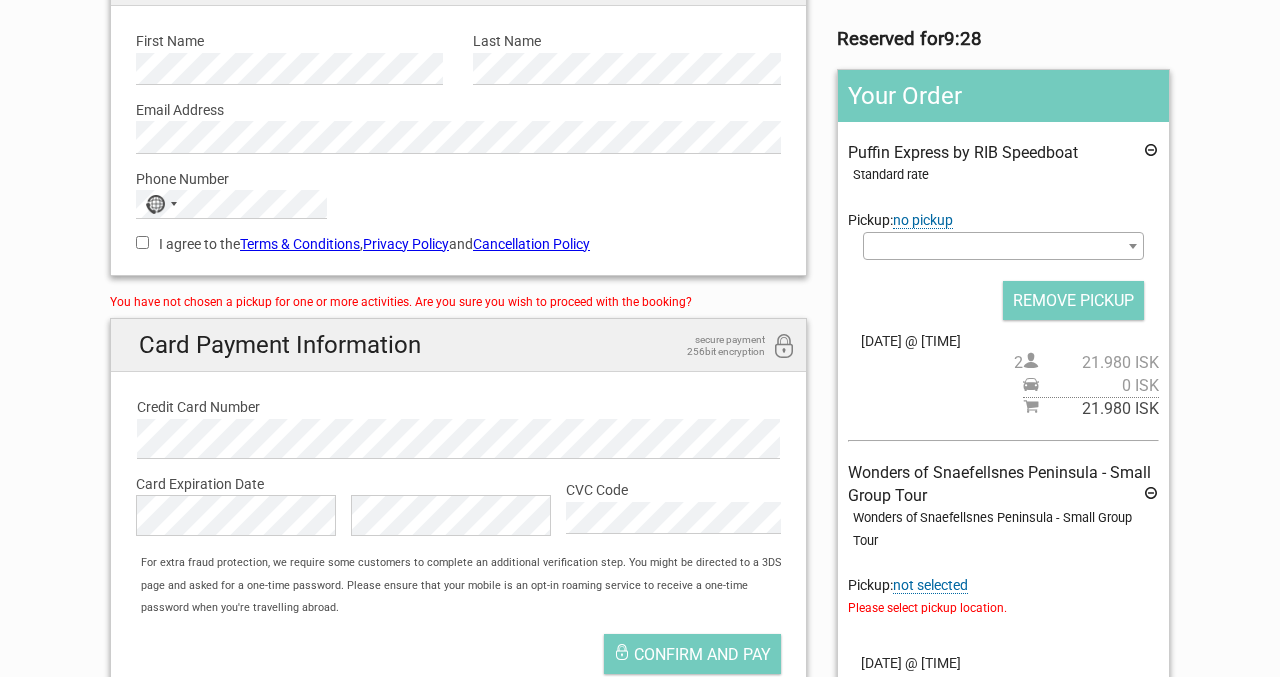 click at bounding box center (1151, 153) 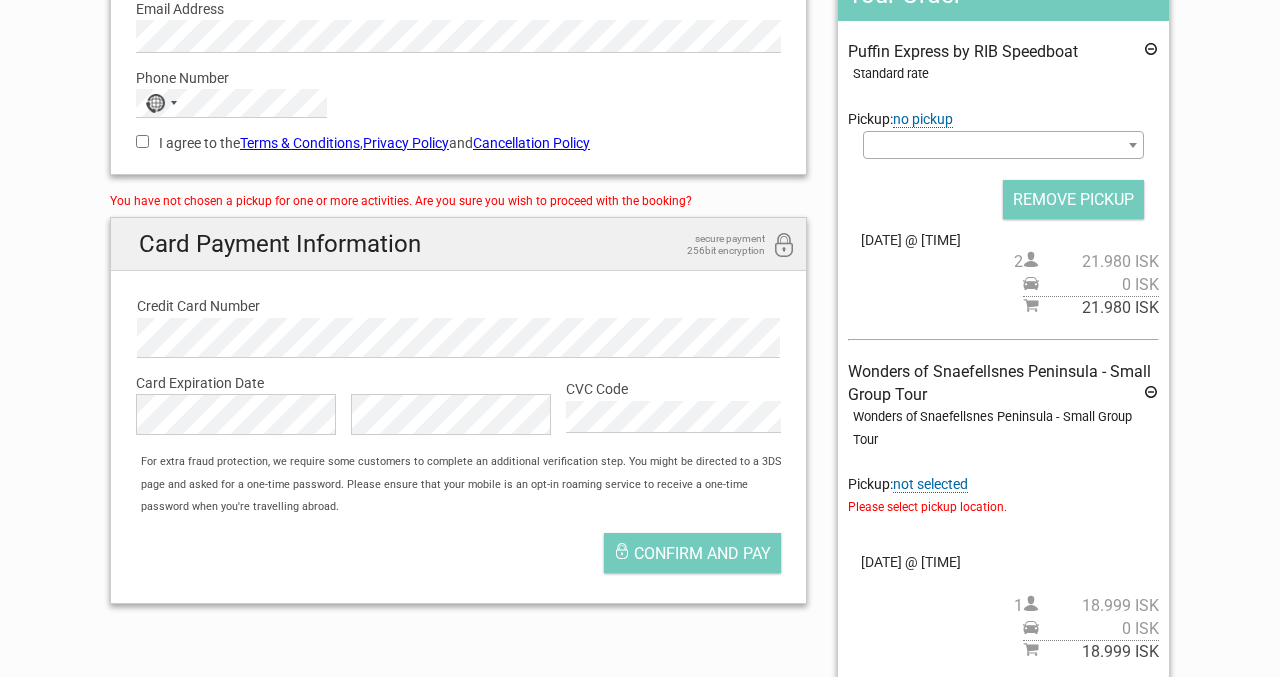 scroll, scrollTop: 332, scrollLeft: 0, axis: vertical 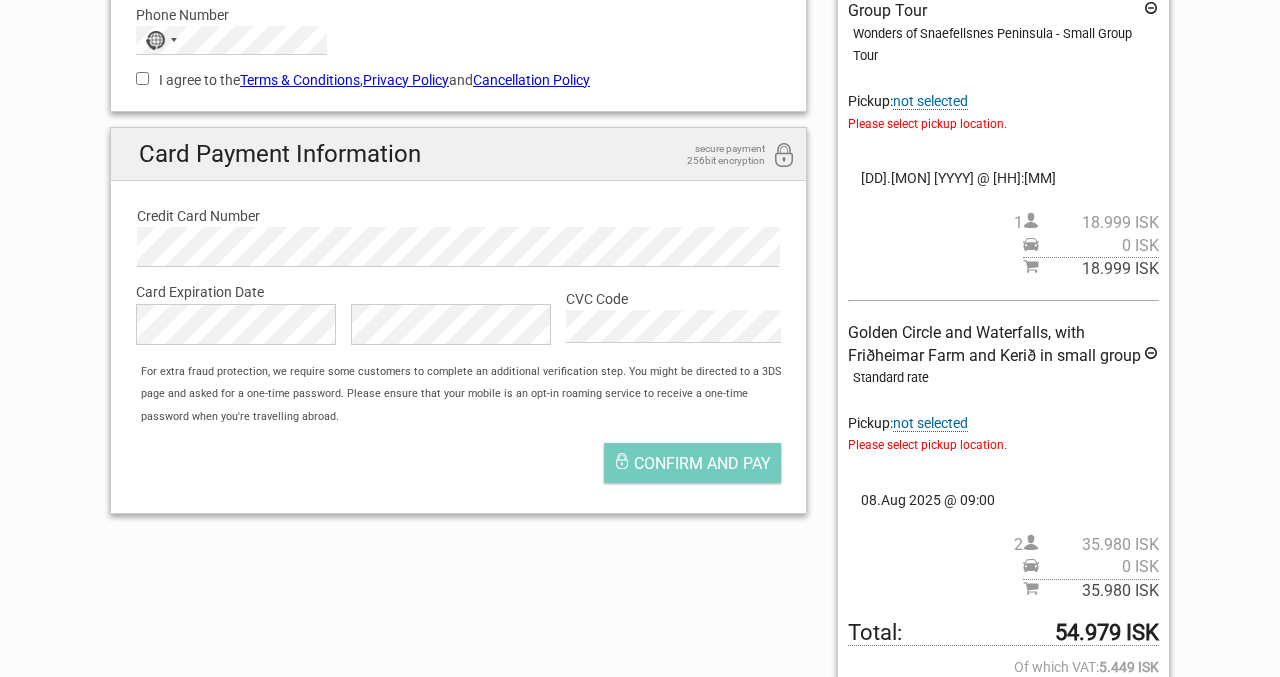 click on "not selected" at bounding box center (930, 101) 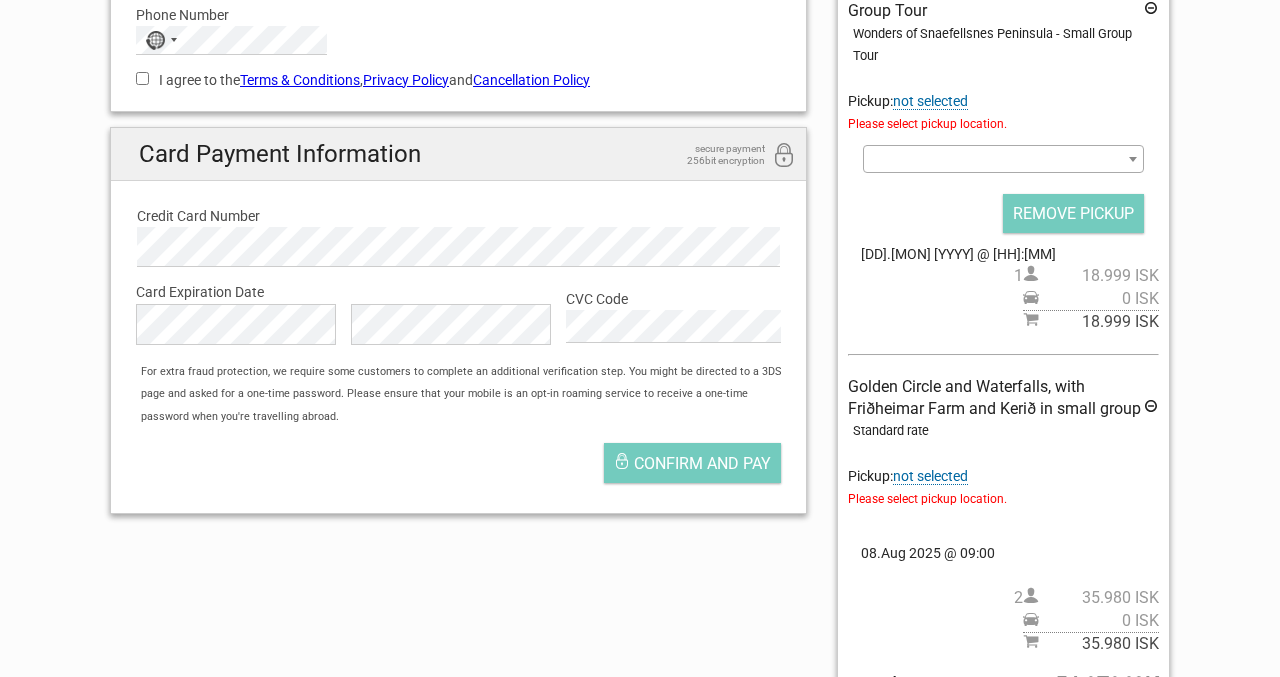 click at bounding box center [1003, 159] 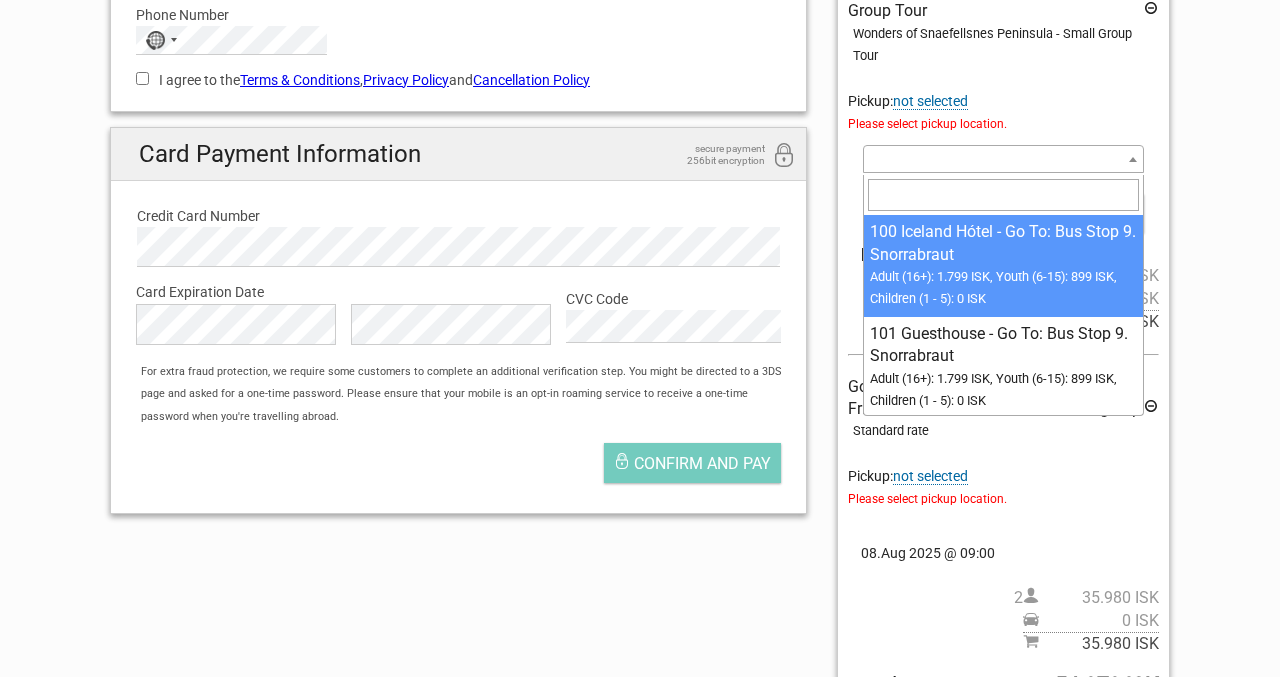 scroll, scrollTop: 0, scrollLeft: 0, axis: both 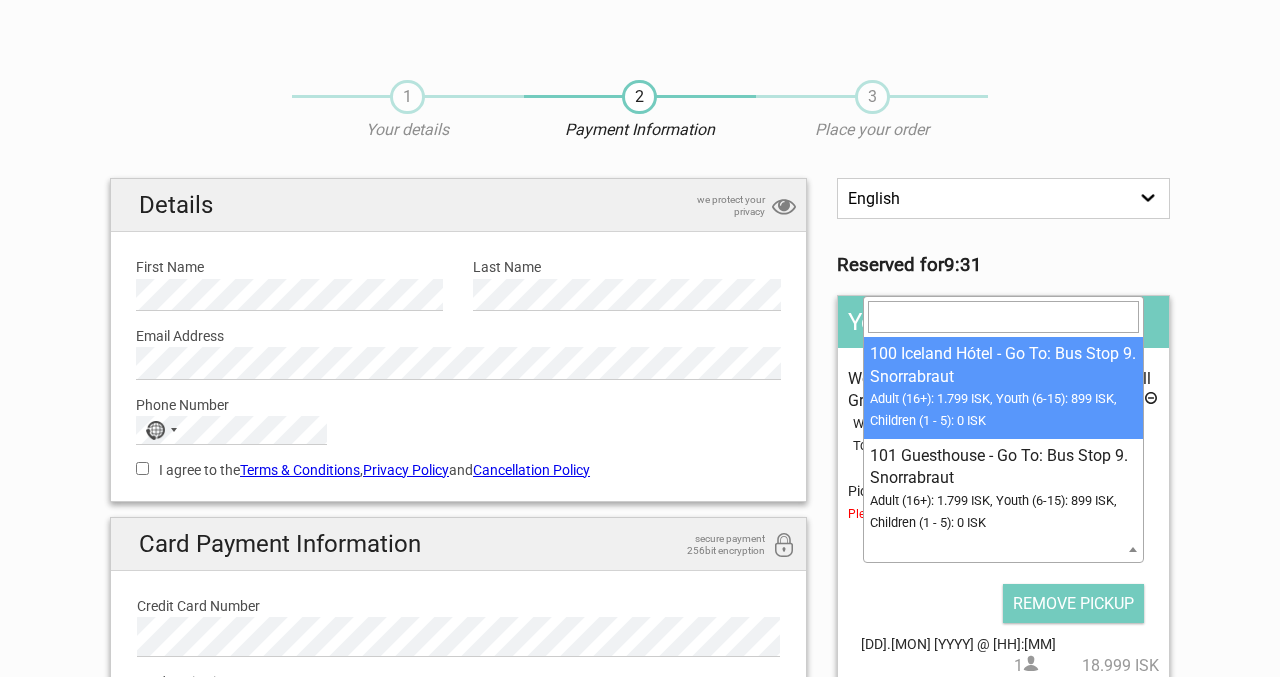 click at bounding box center [1003, 317] 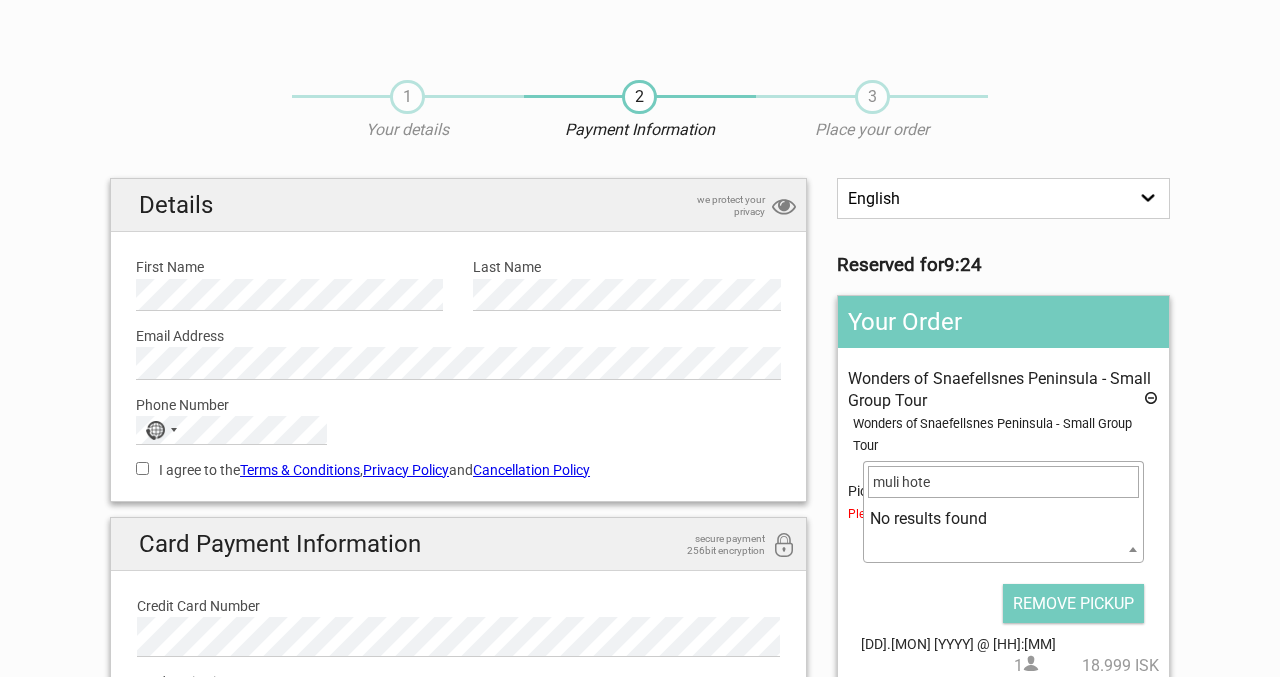 type on "muli hotel" 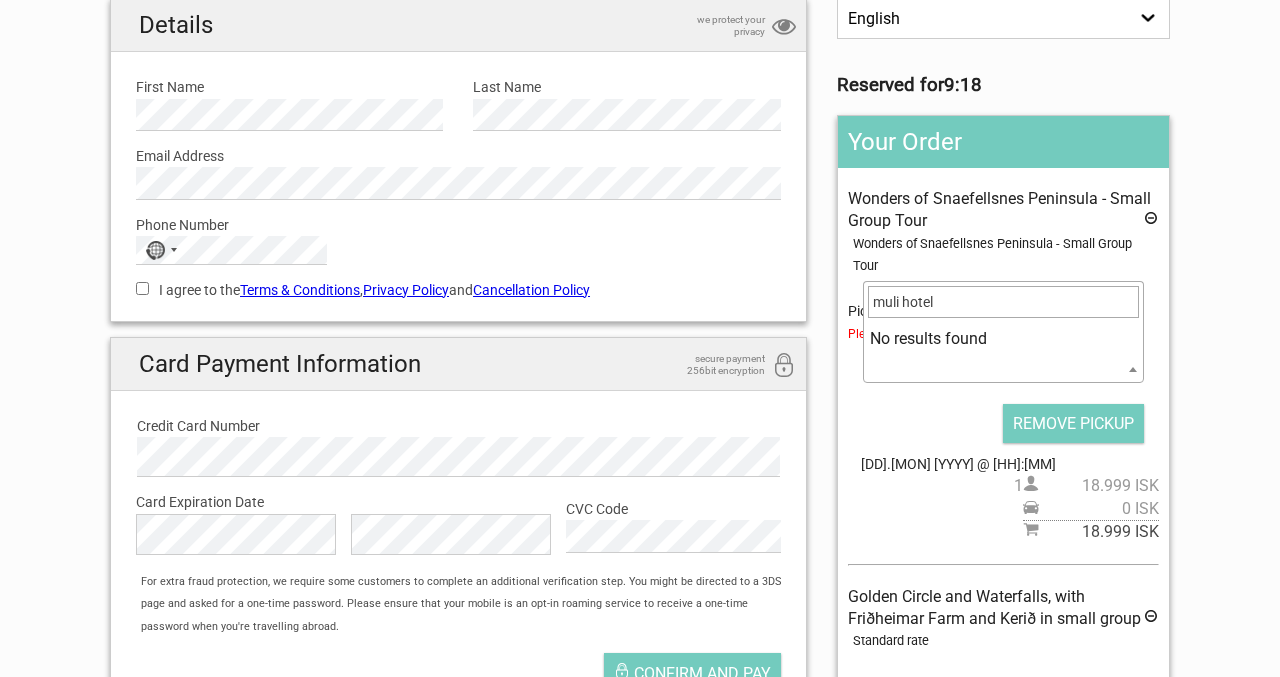 scroll, scrollTop: 203, scrollLeft: 0, axis: vertical 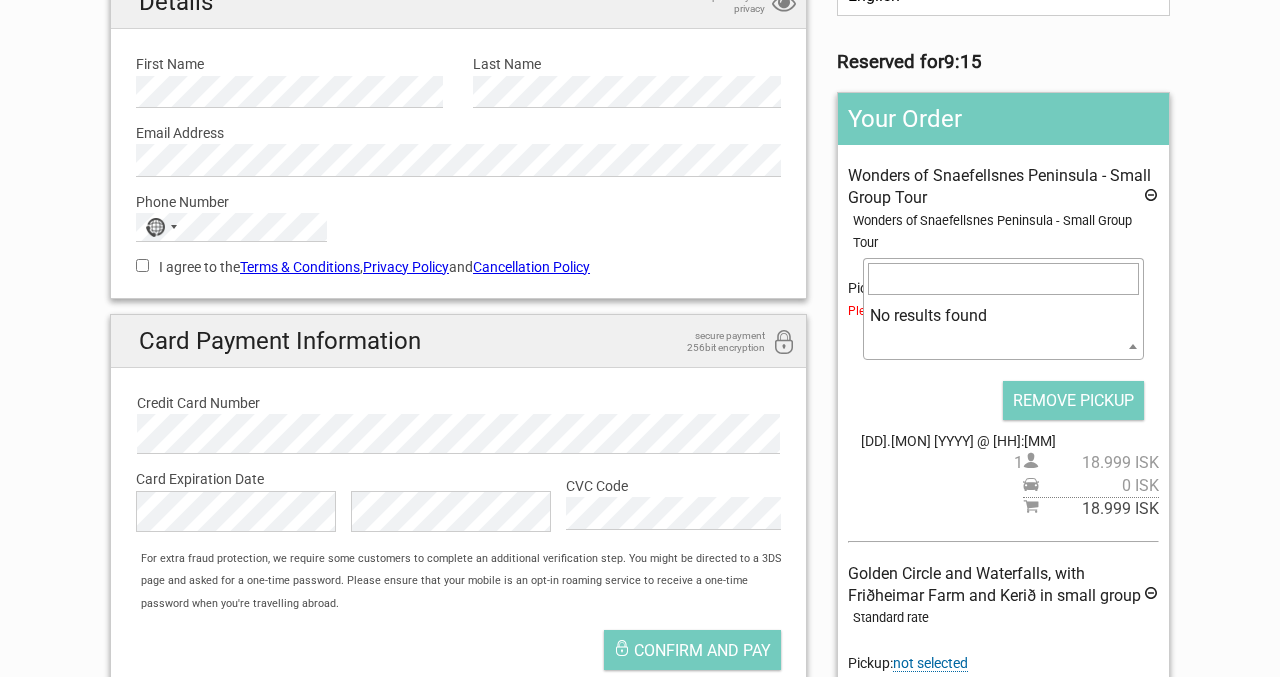click at bounding box center (1151, 198) 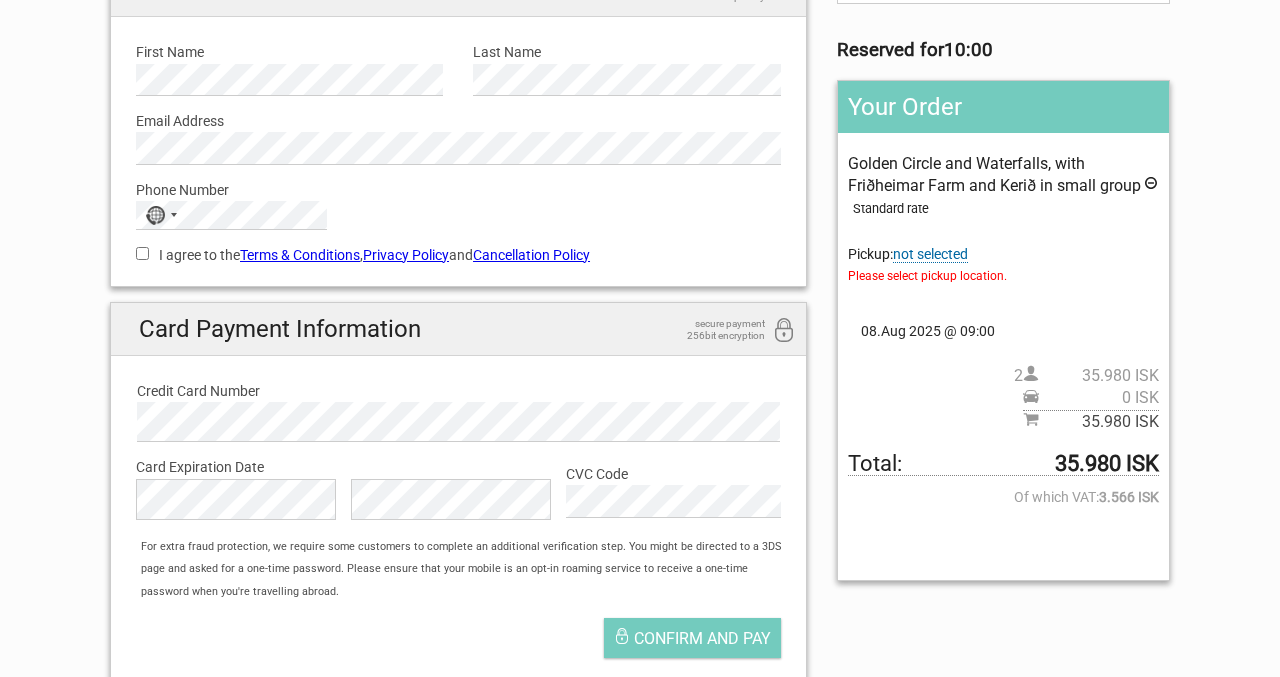 scroll, scrollTop: 230, scrollLeft: 0, axis: vertical 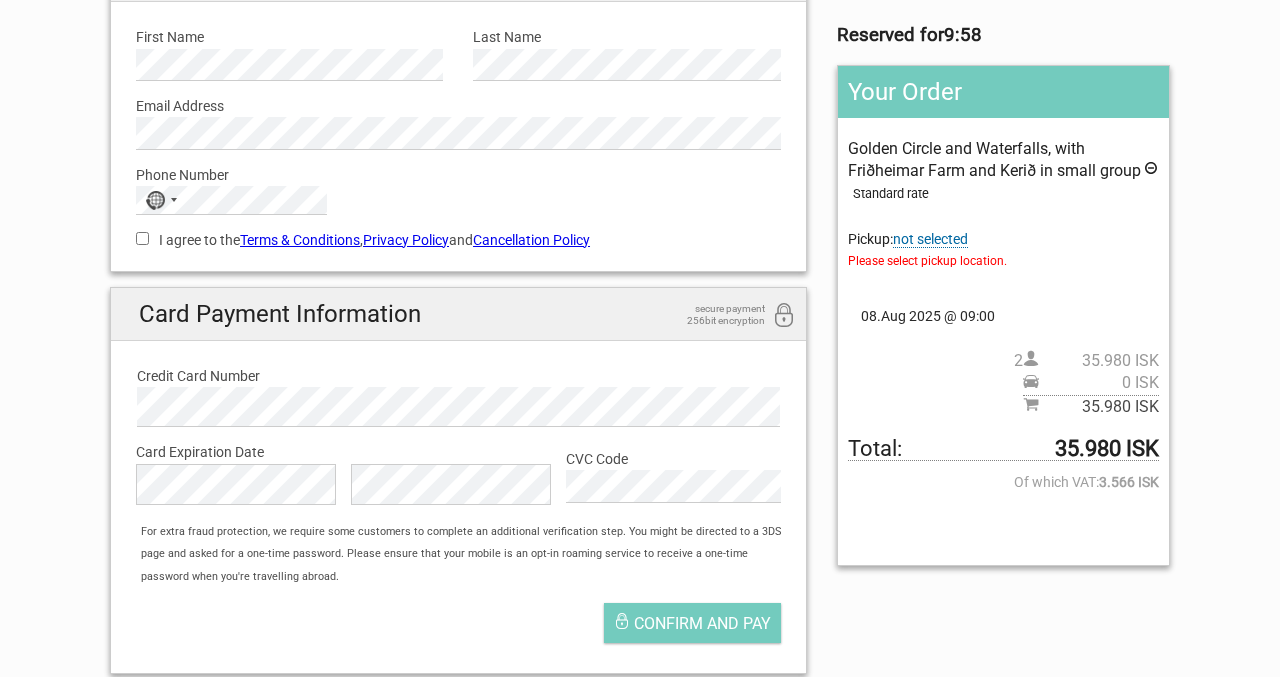 click at bounding box center (1151, 171) 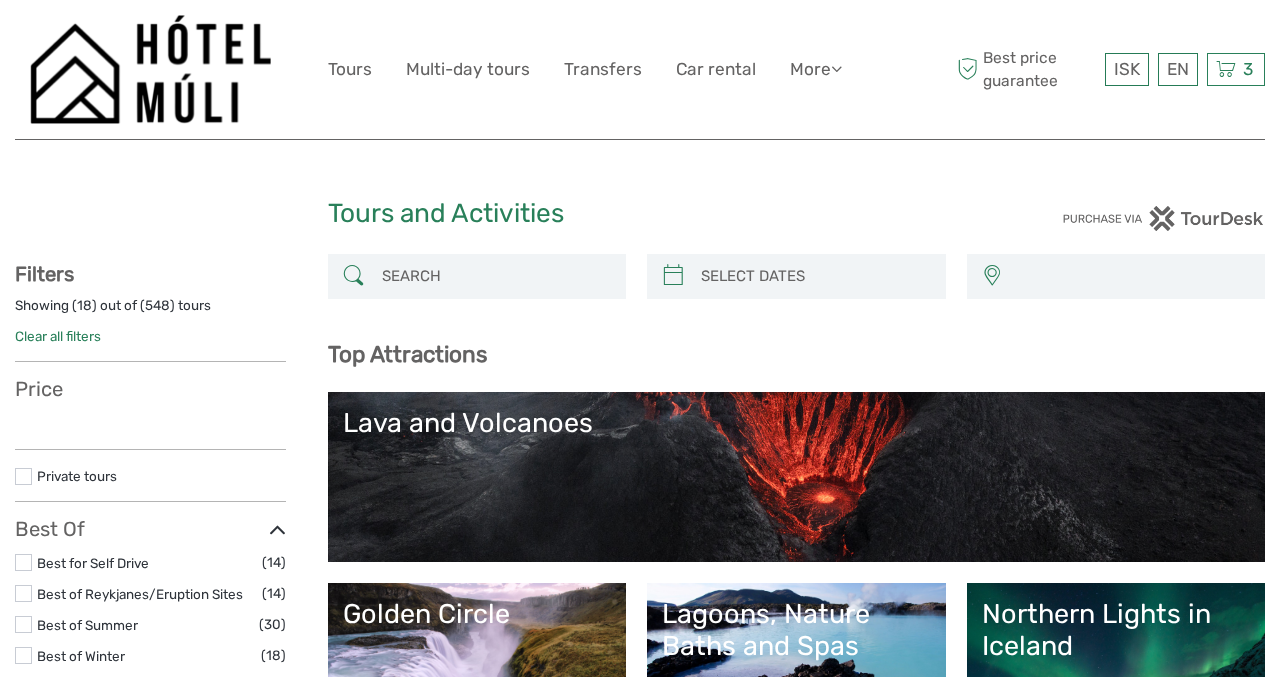 select 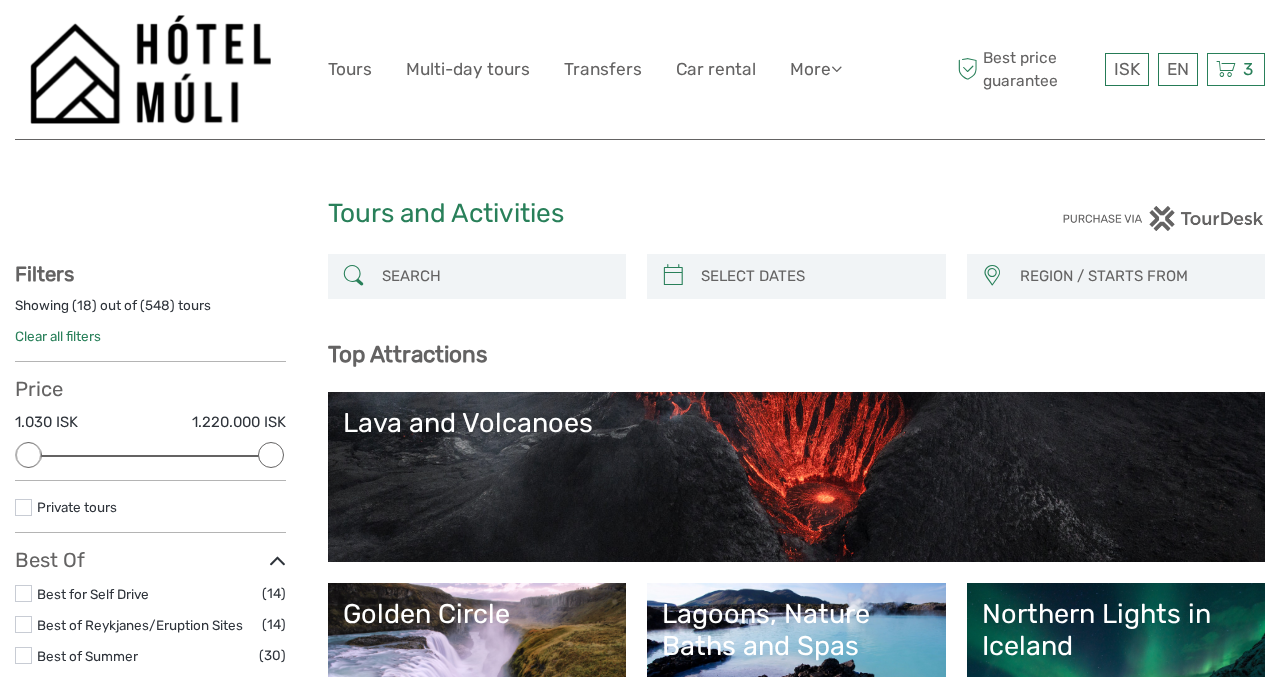 scroll, scrollTop: 0, scrollLeft: 0, axis: both 